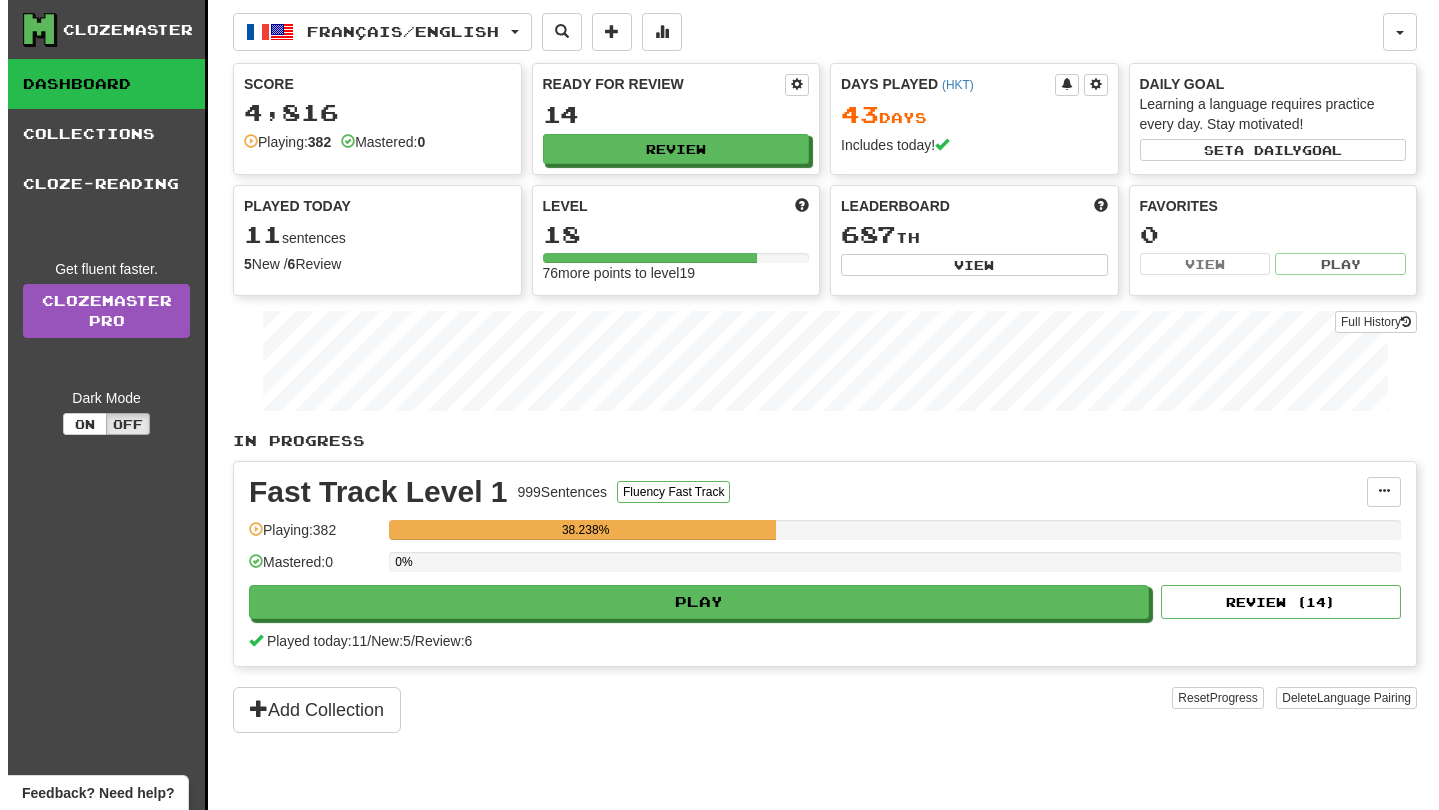 scroll, scrollTop: 0, scrollLeft: 0, axis: both 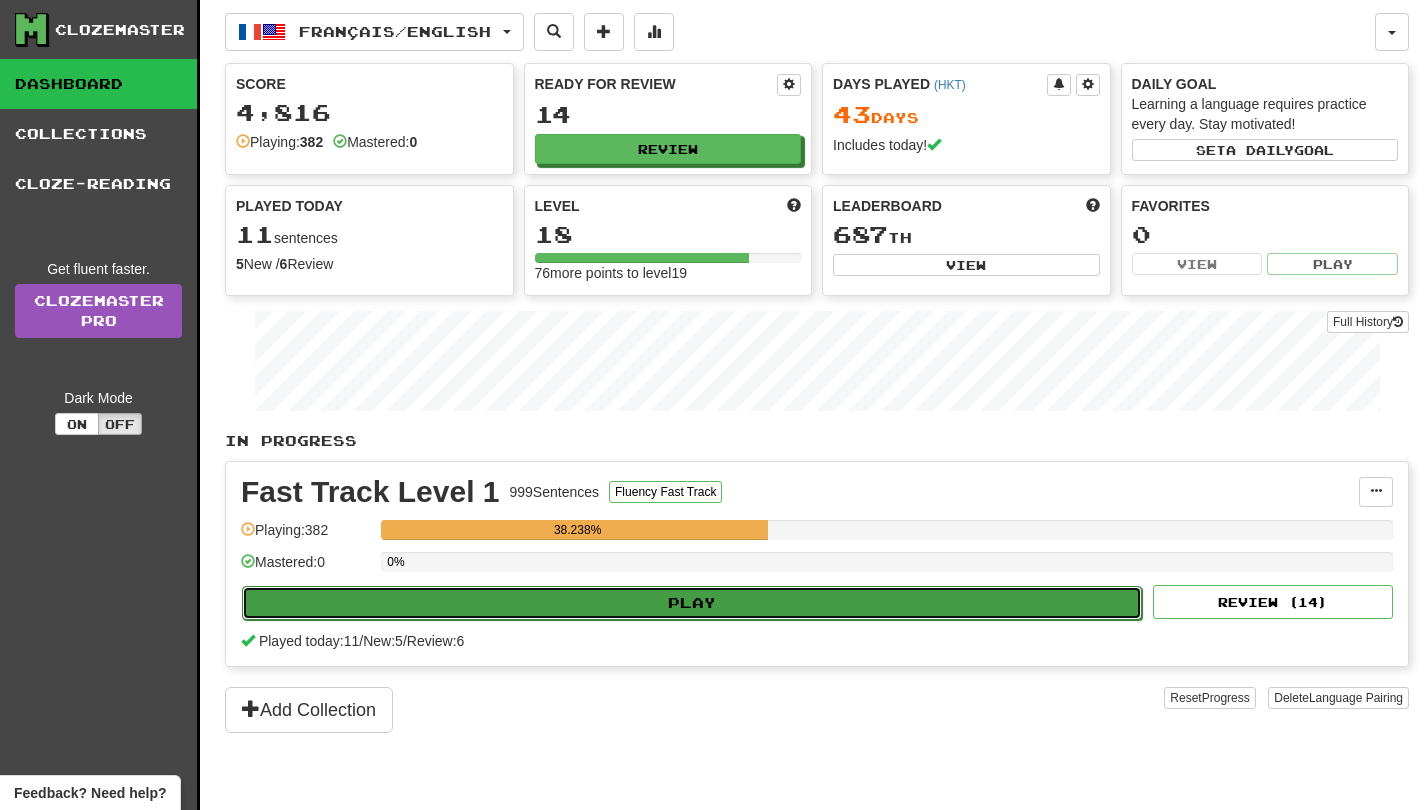 click on "Play" at bounding box center [692, 603] 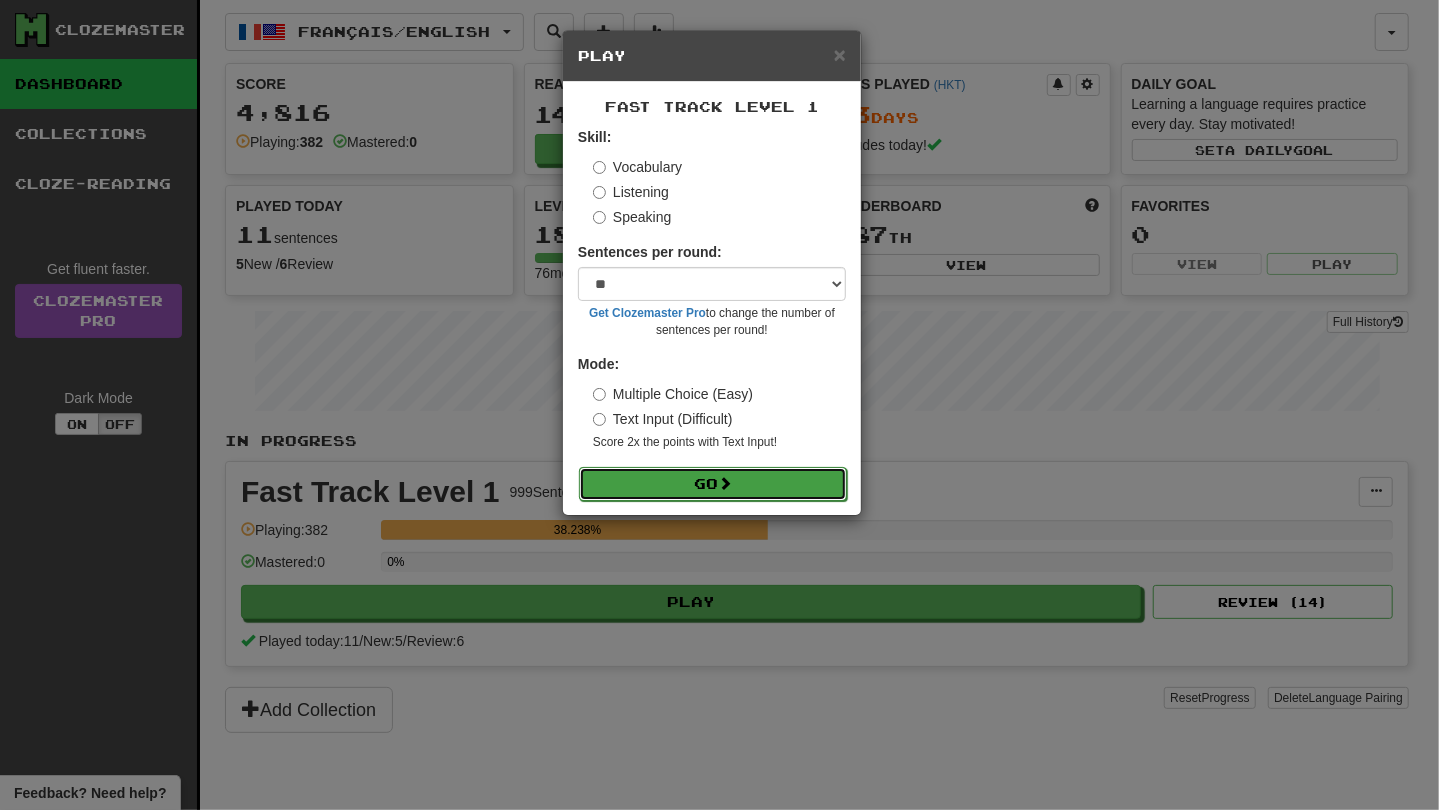 click on "Go" at bounding box center (713, 484) 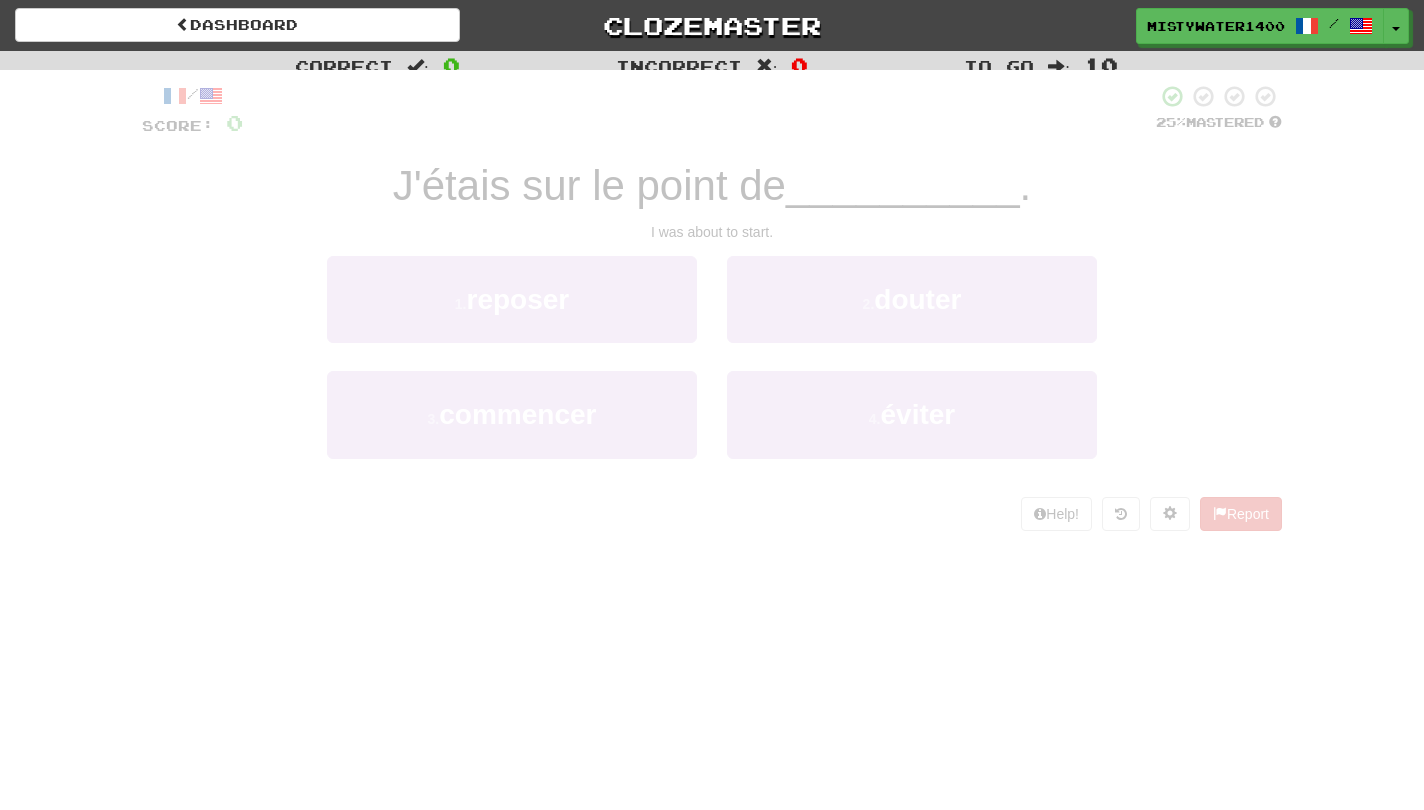 scroll, scrollTop: 0, scrollLeft: 0, axis: both 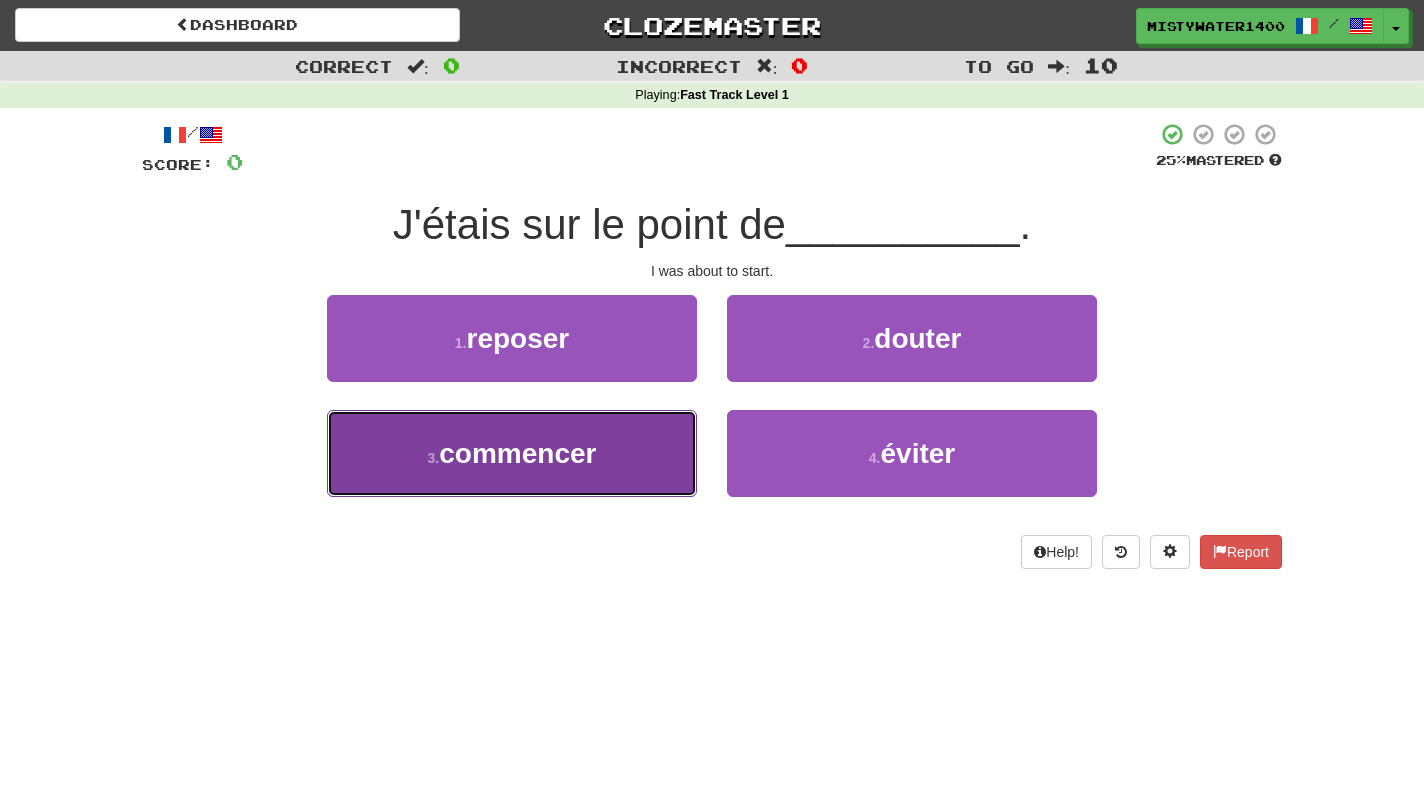 click on "3 .  commencer" at bounding box center (512, 453) 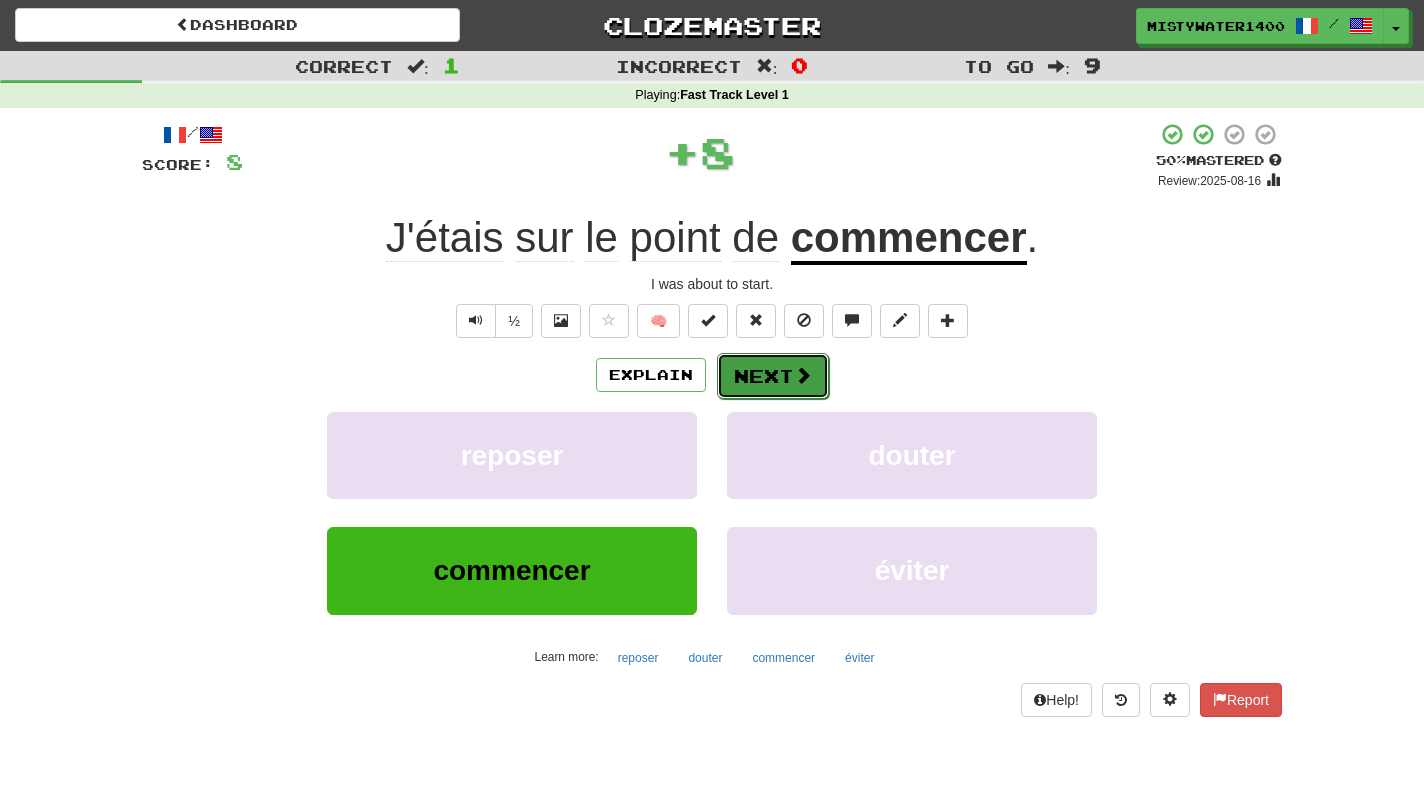 click on "Next" at bounding box center (773, 376) 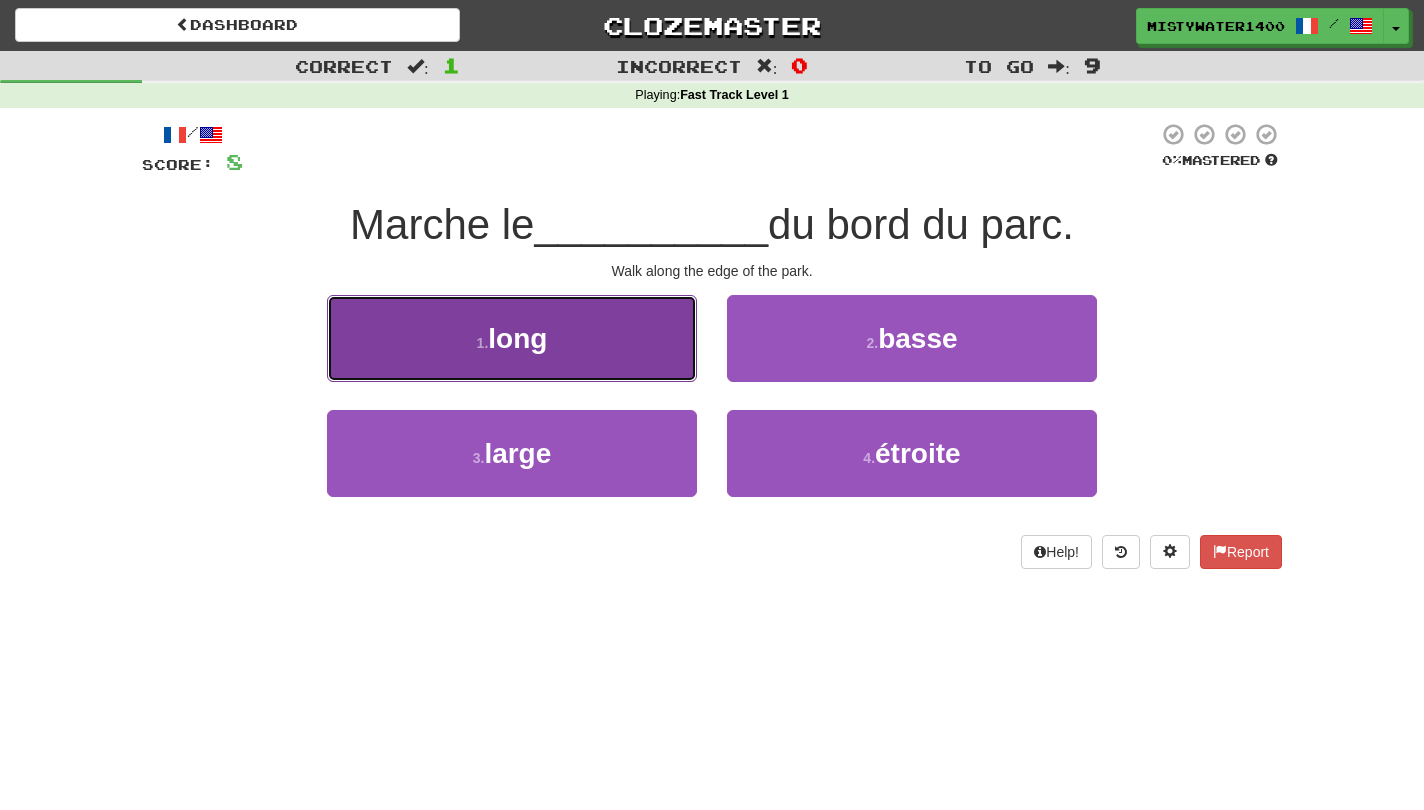 click on "1 .  long" at bounding box center (512, 338) 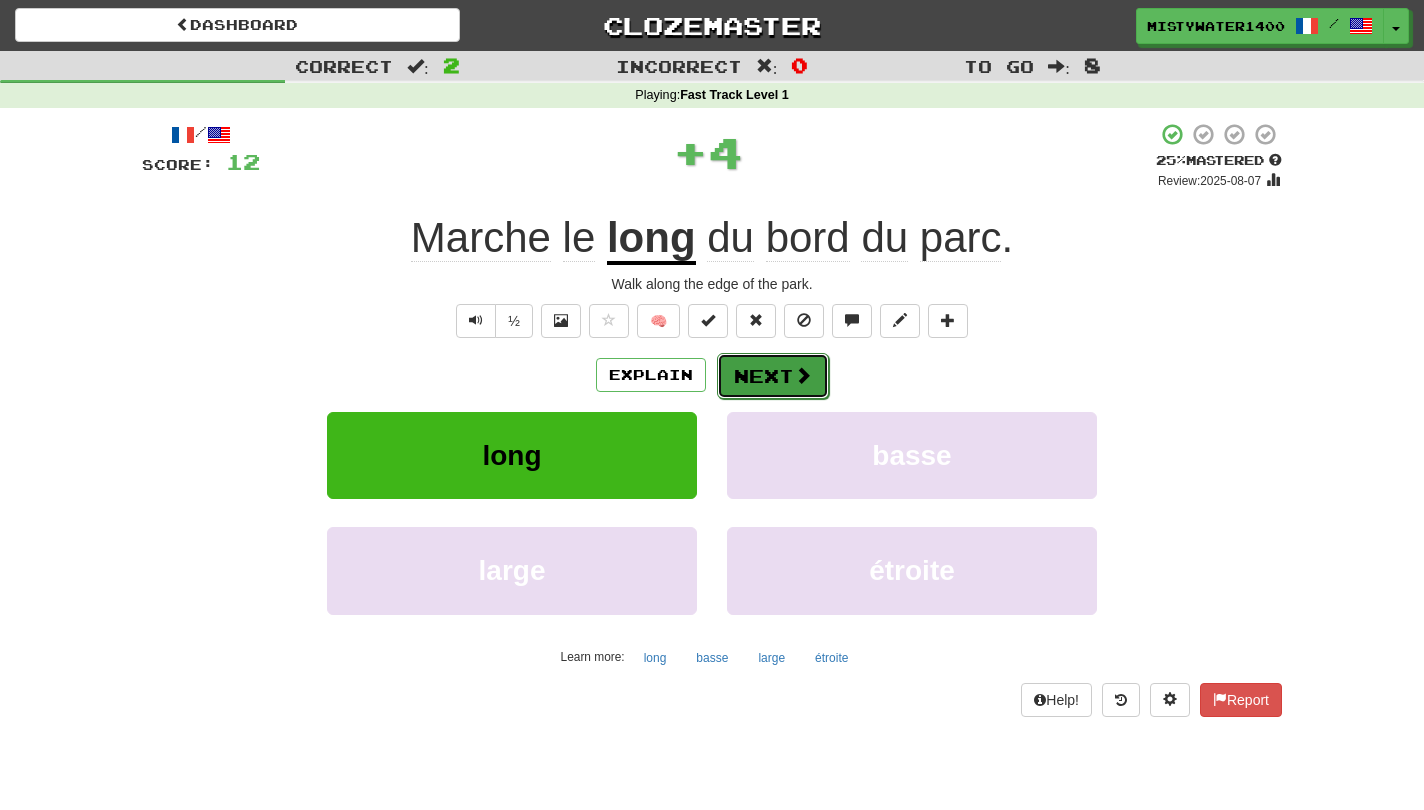 click on "Next" at bounding box center [773, 376] 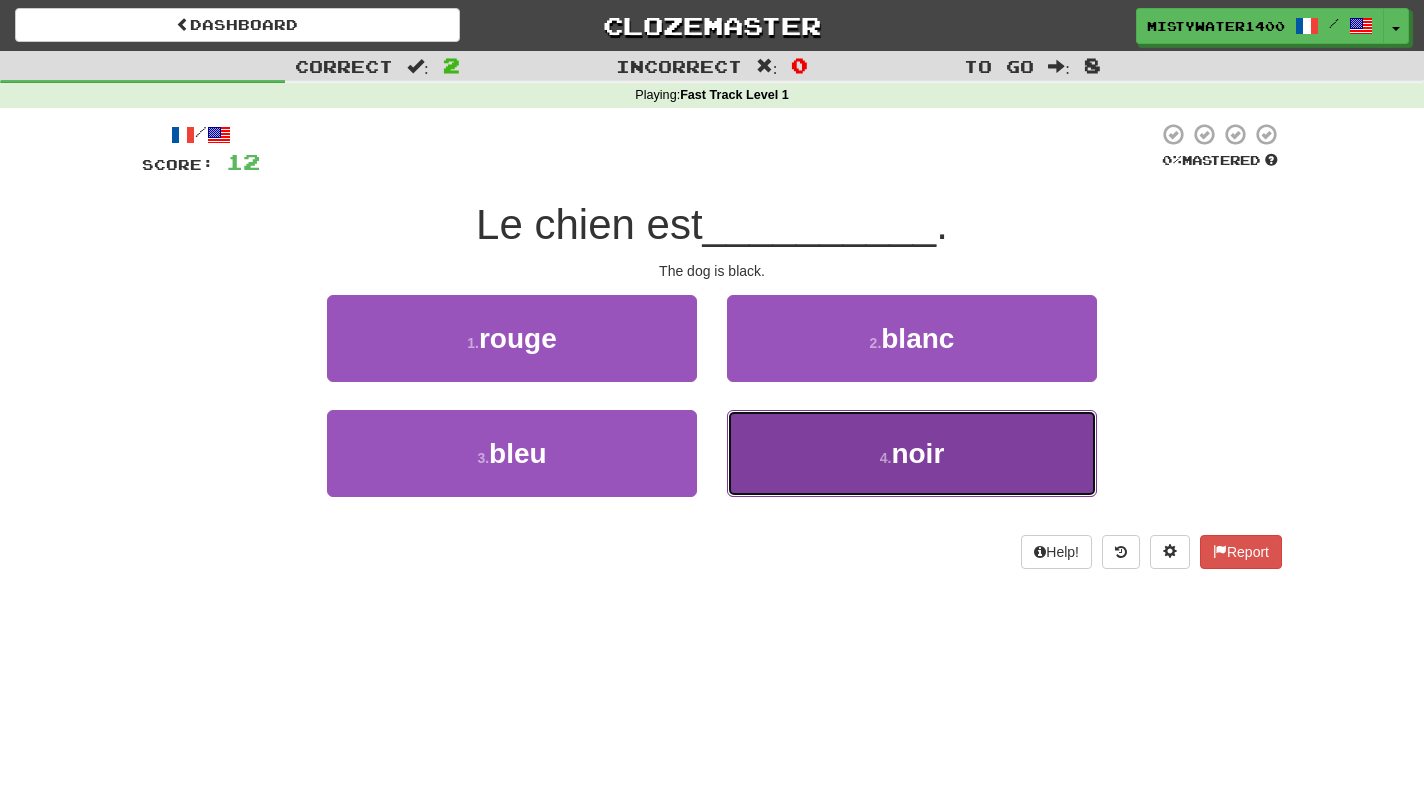 click on "4 .  noir" at bounding box center (912, 453) 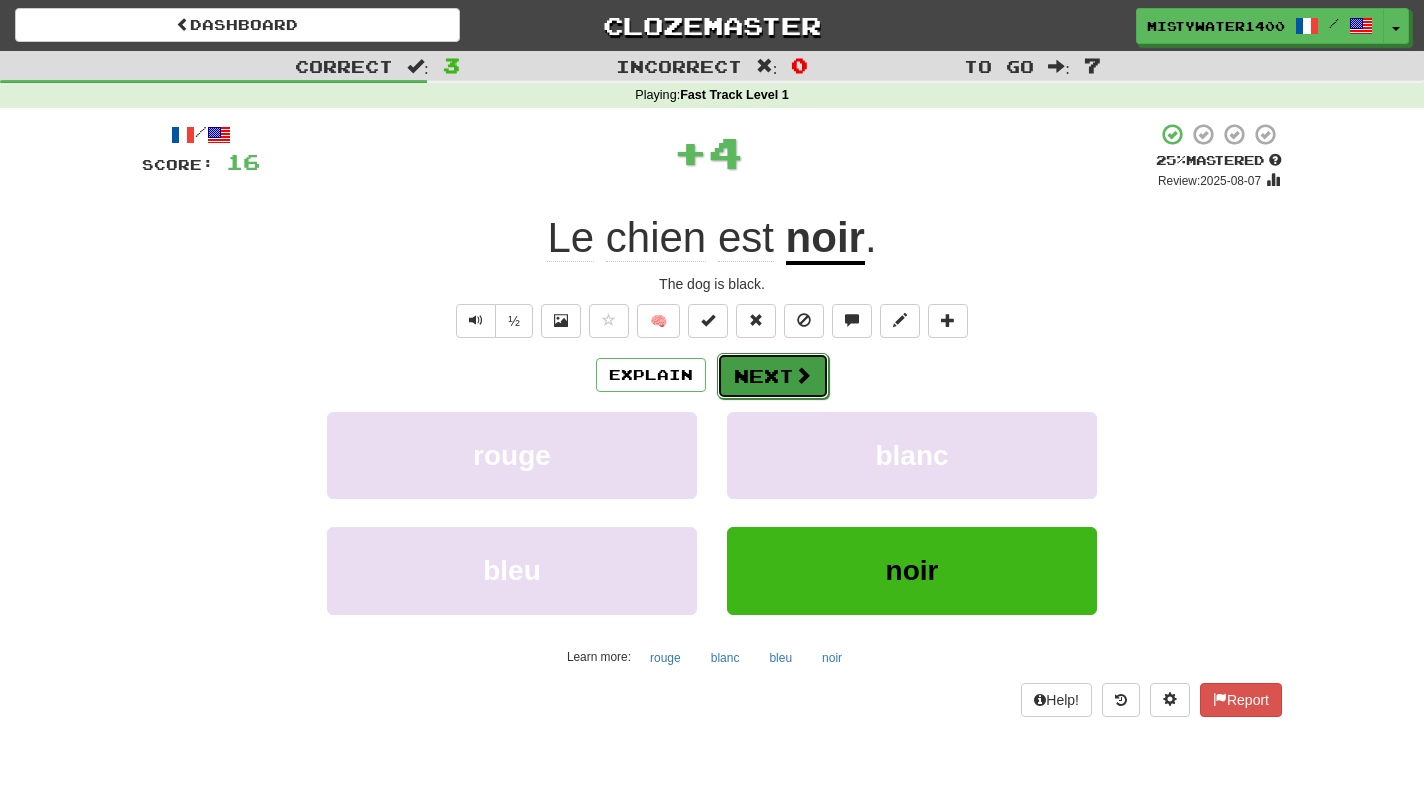 click on "Next" at bounding box center (773, 376) 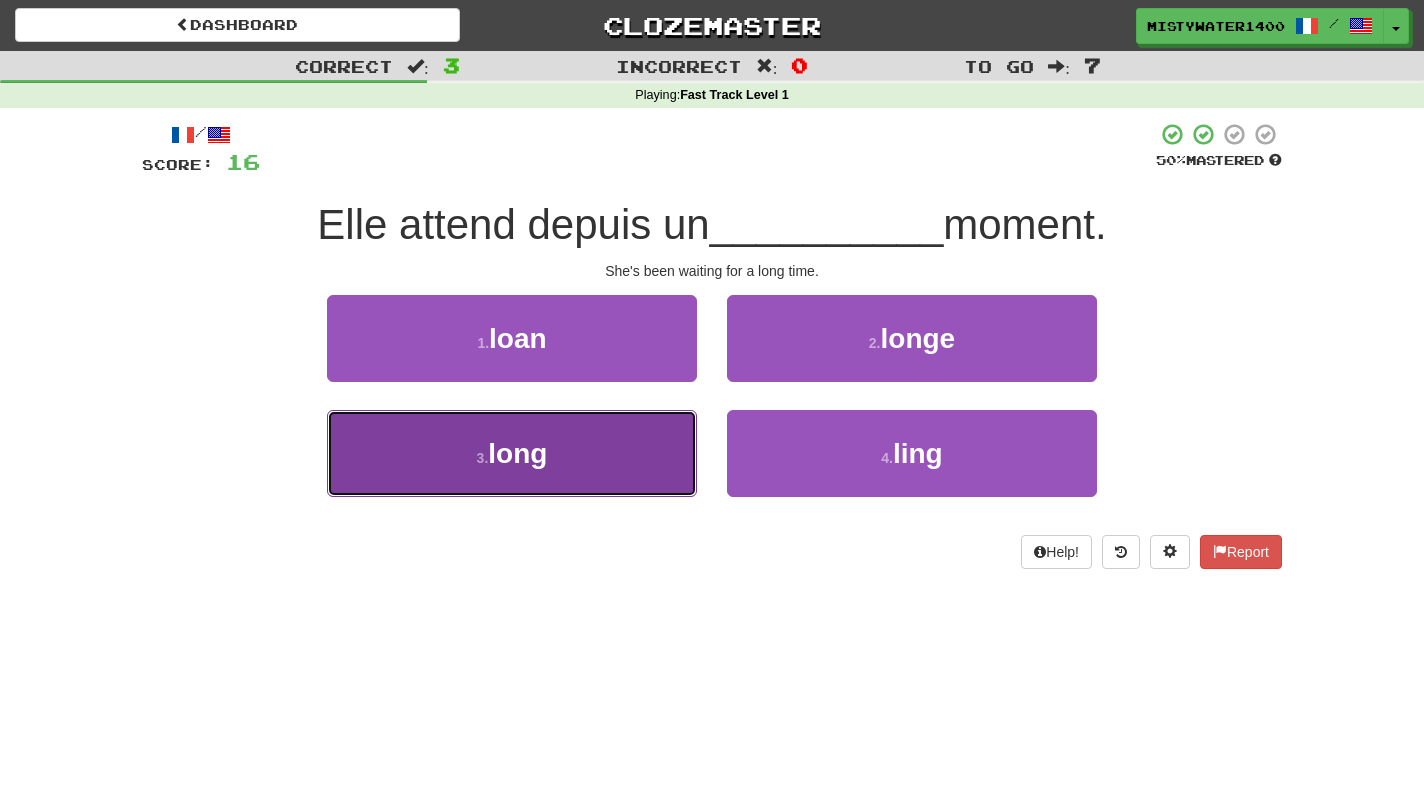 click on "3 .  long" at bounding box center [512, 453] 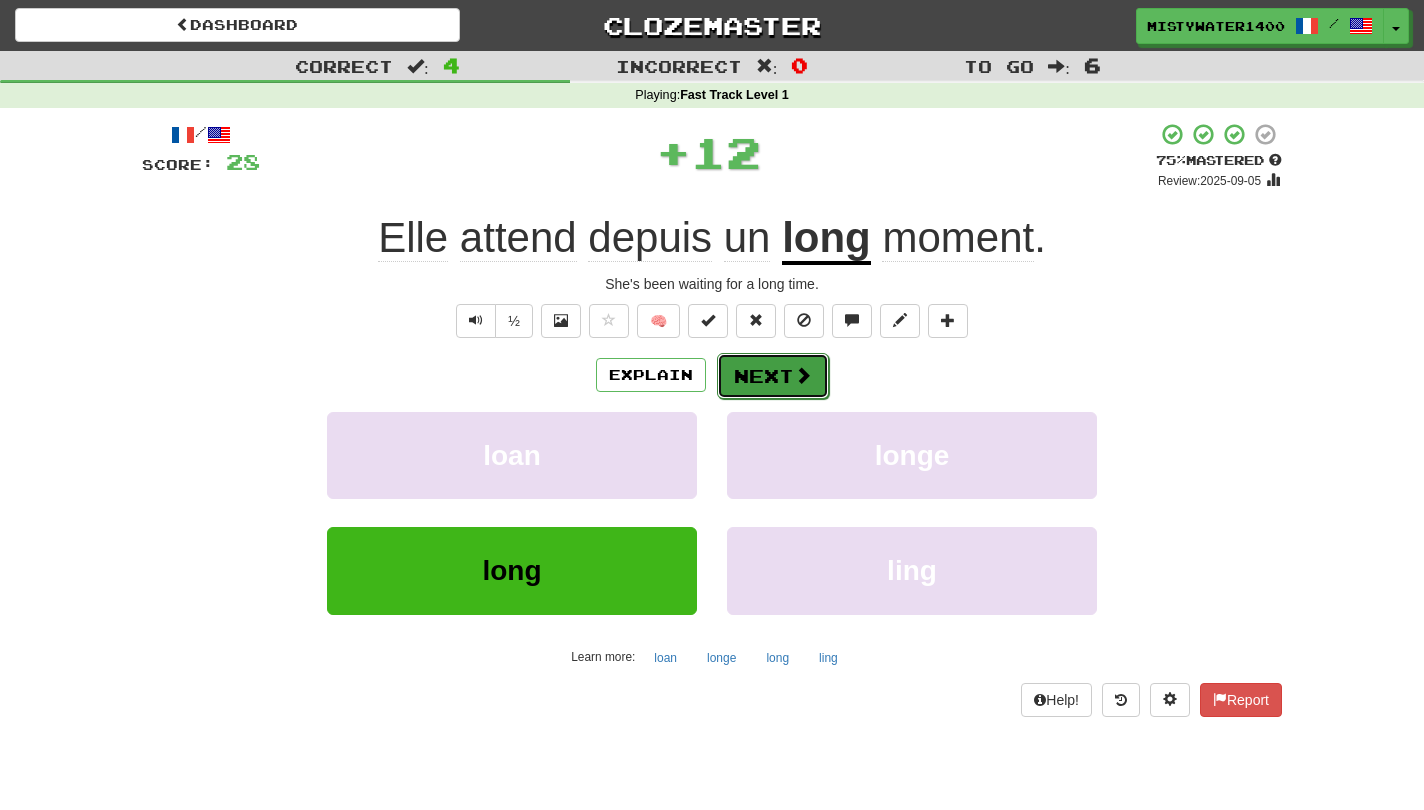 click on "Next" at bounding box center [773, 376] 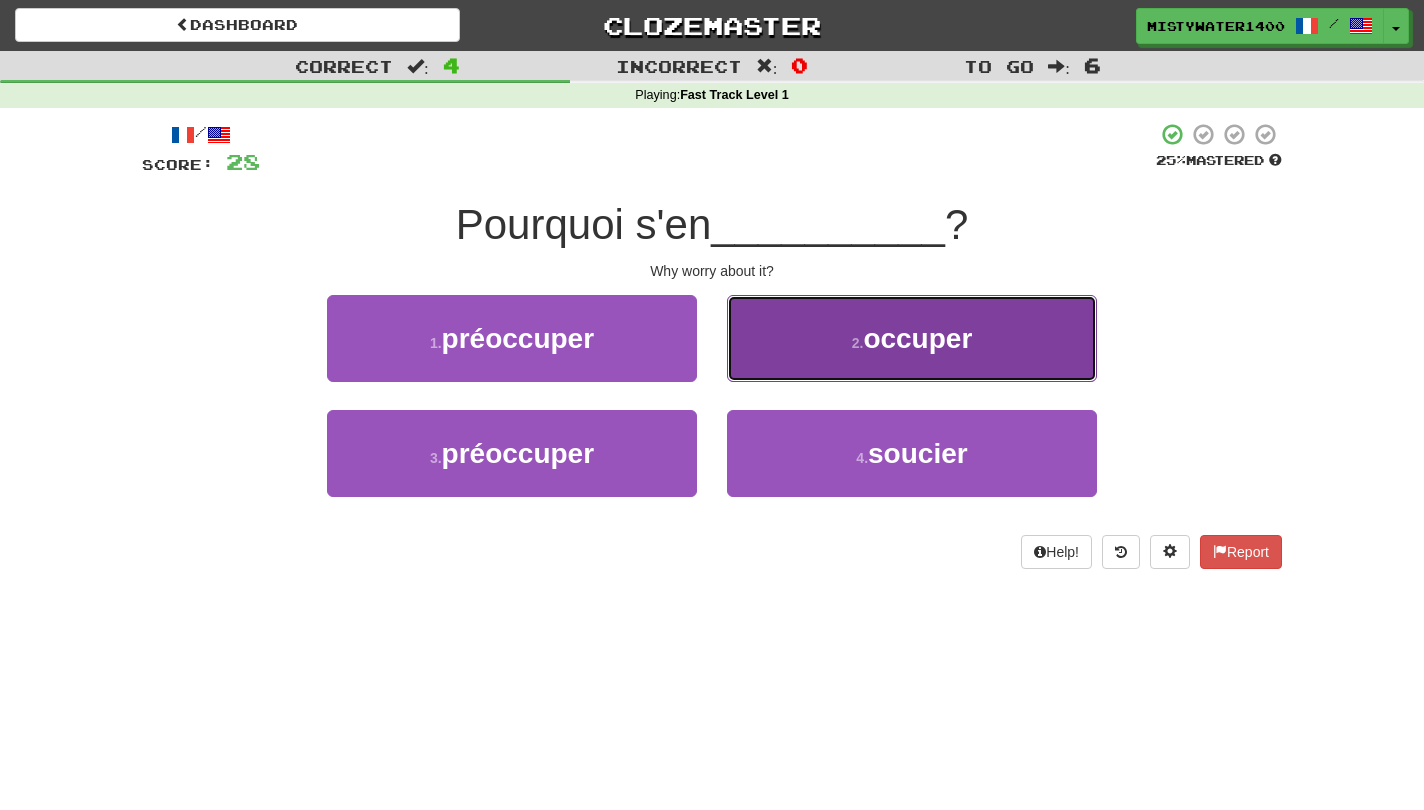 click on "2 .  occuper" at bounding box center [912, 338] 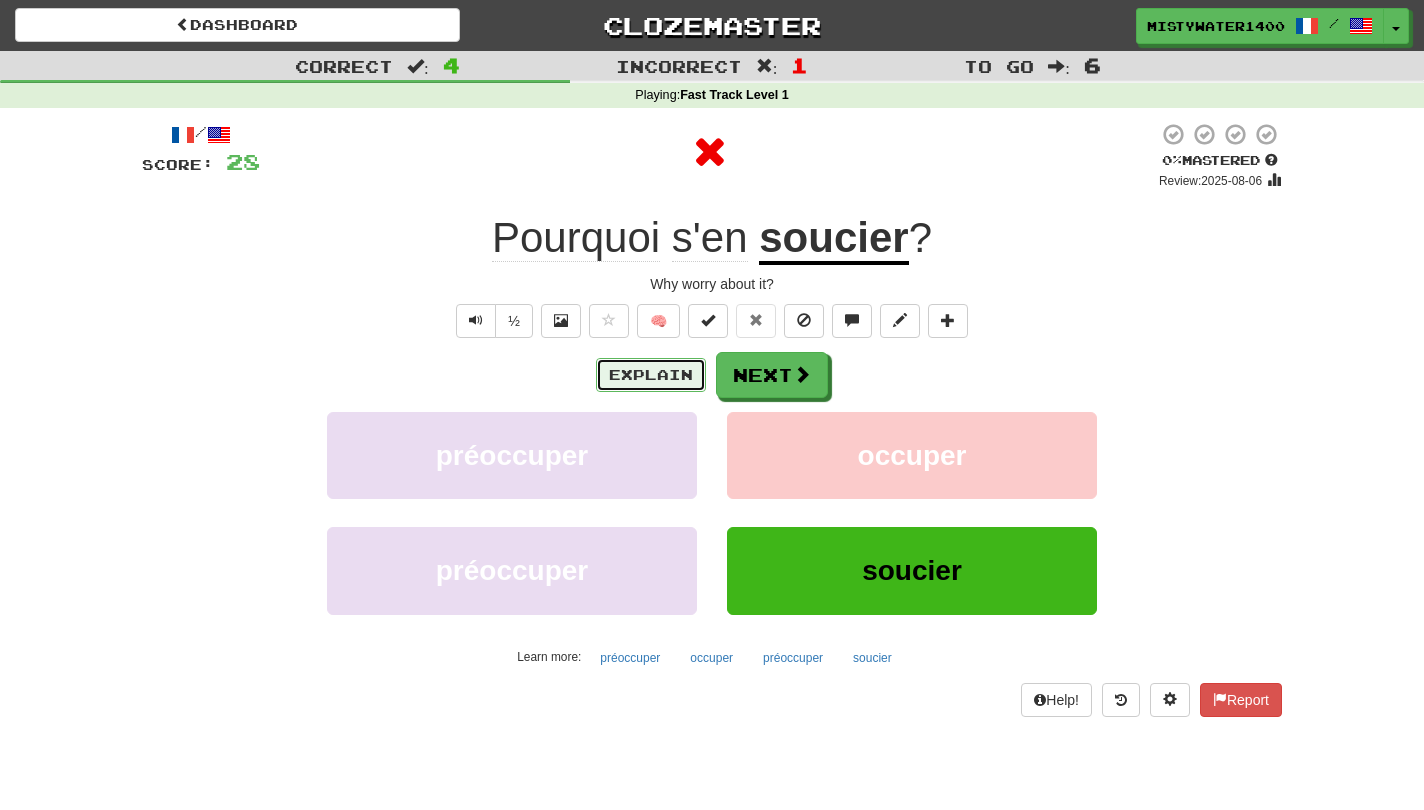click on "Explain" at bounding box center [651, 375] 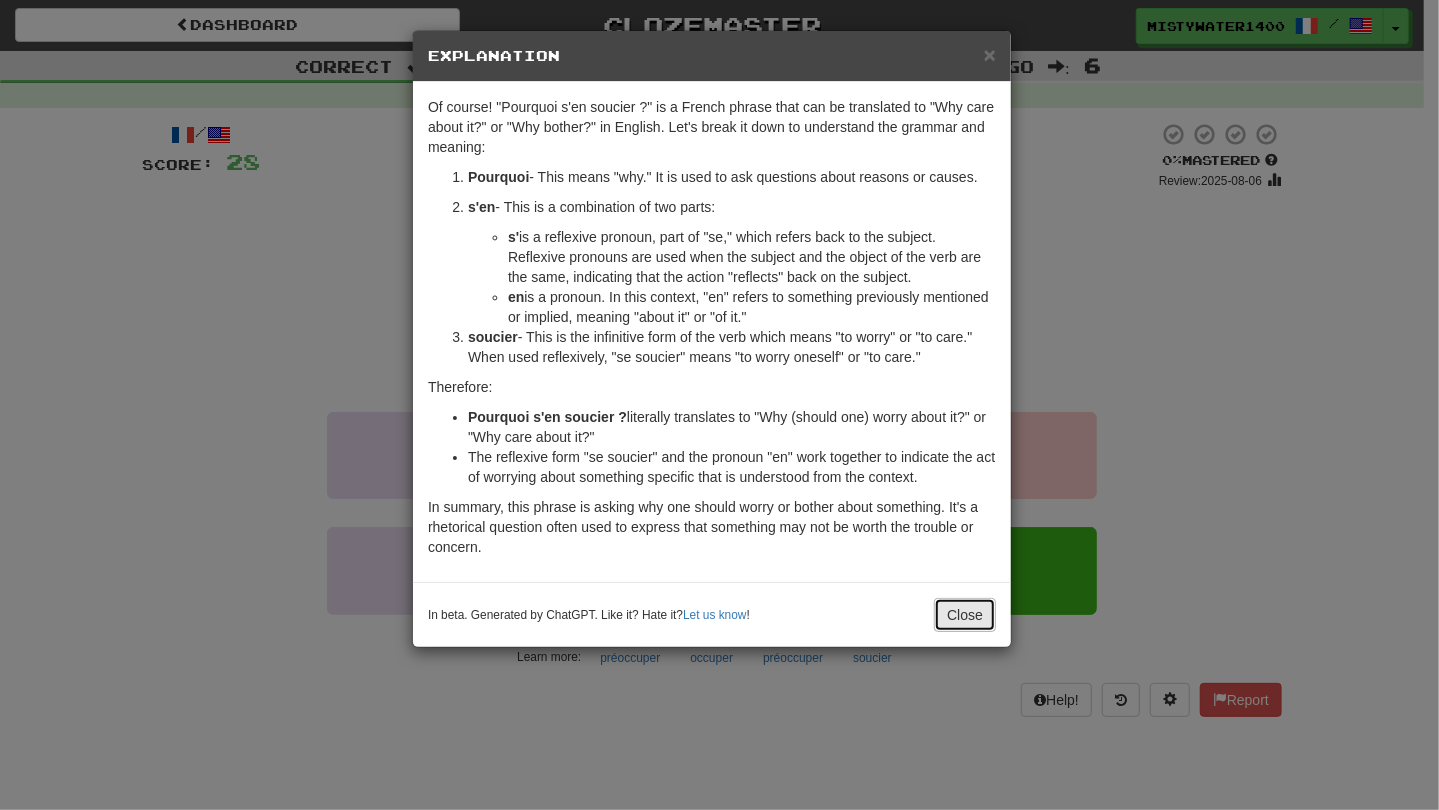 click on "Close" at bounding box center [965, 615] 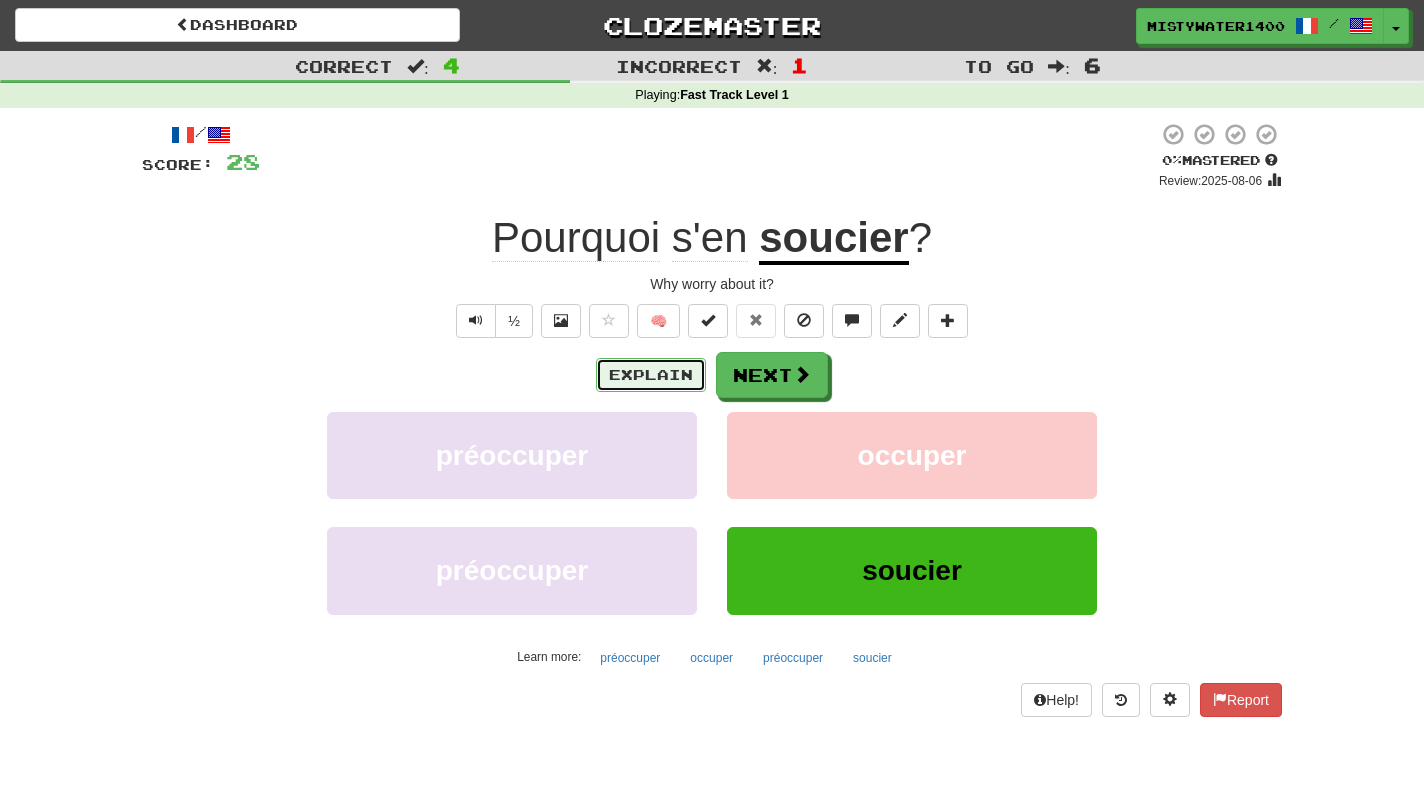 click on "Explain" at bounding box center [651, 375] 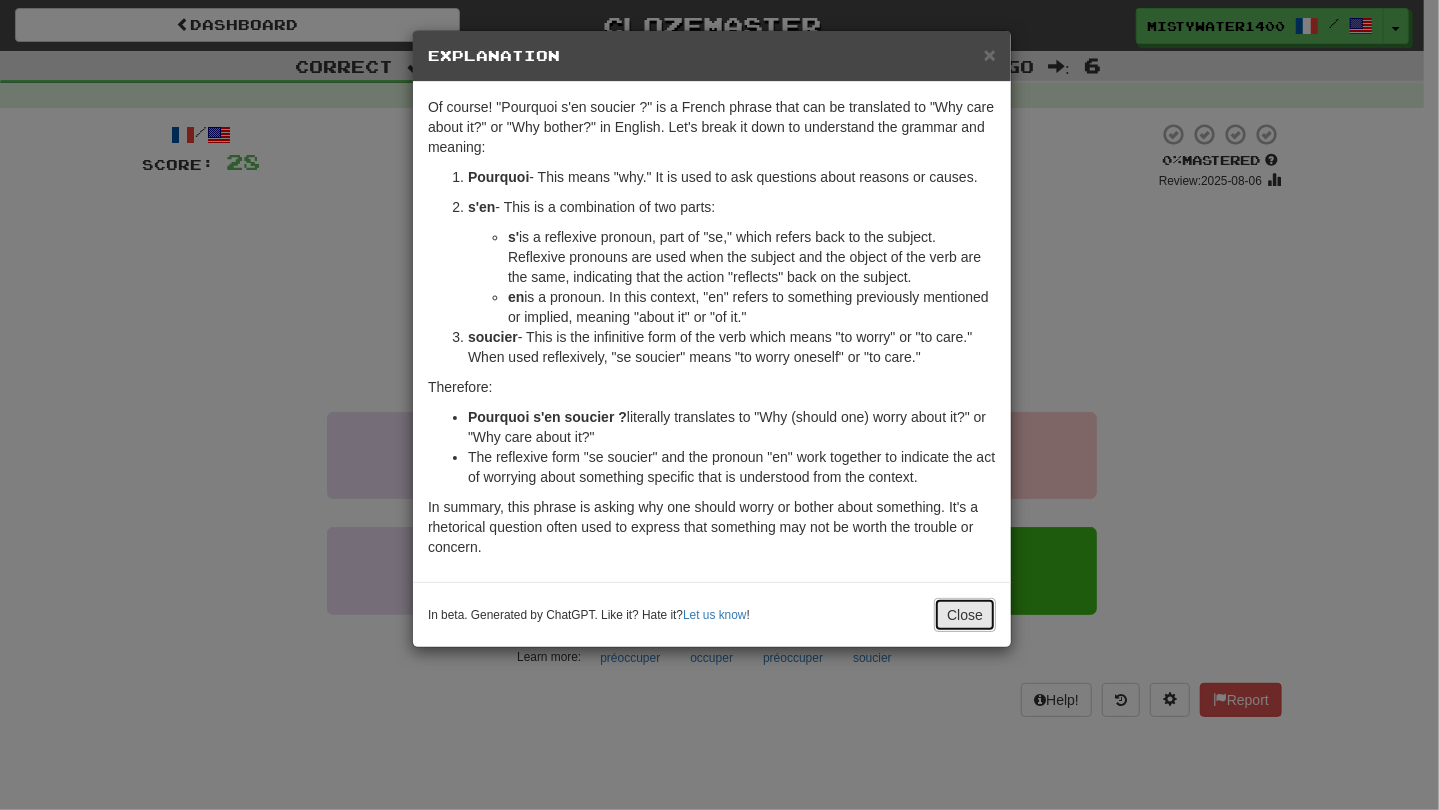 click on "Close" at bounding box center (965, 615) 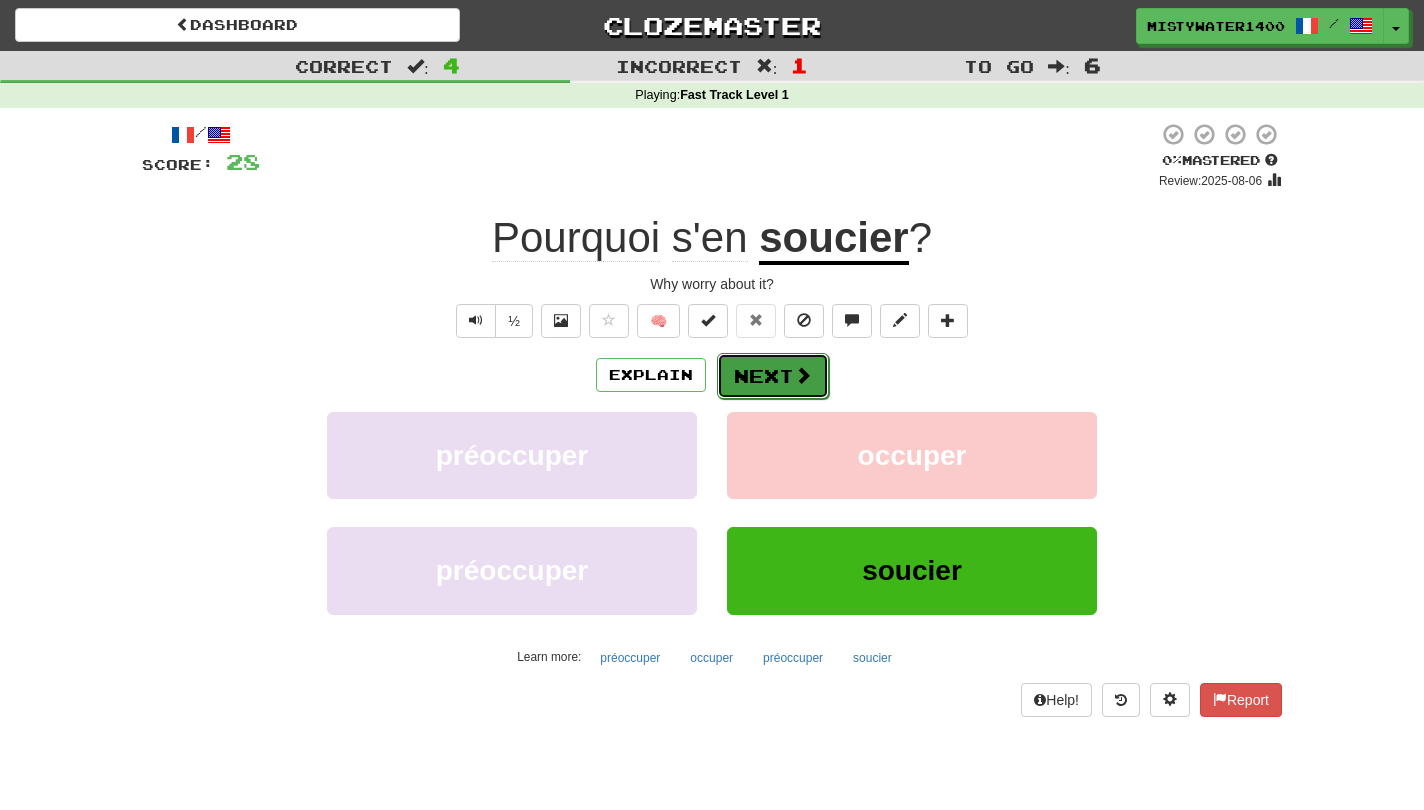click at bounding box center [803, 375] 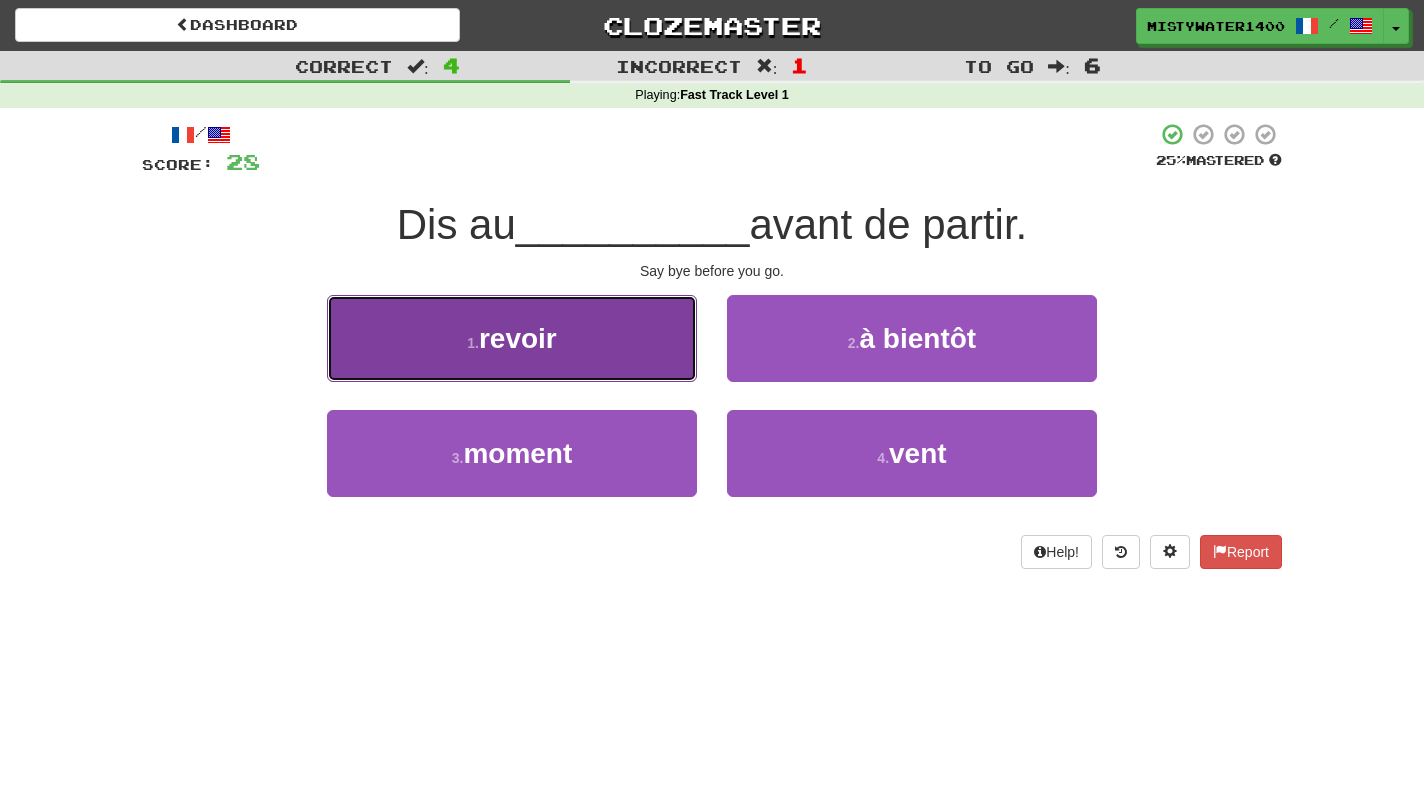 click on "1 .  revoir" at bounding box center [512, 338] 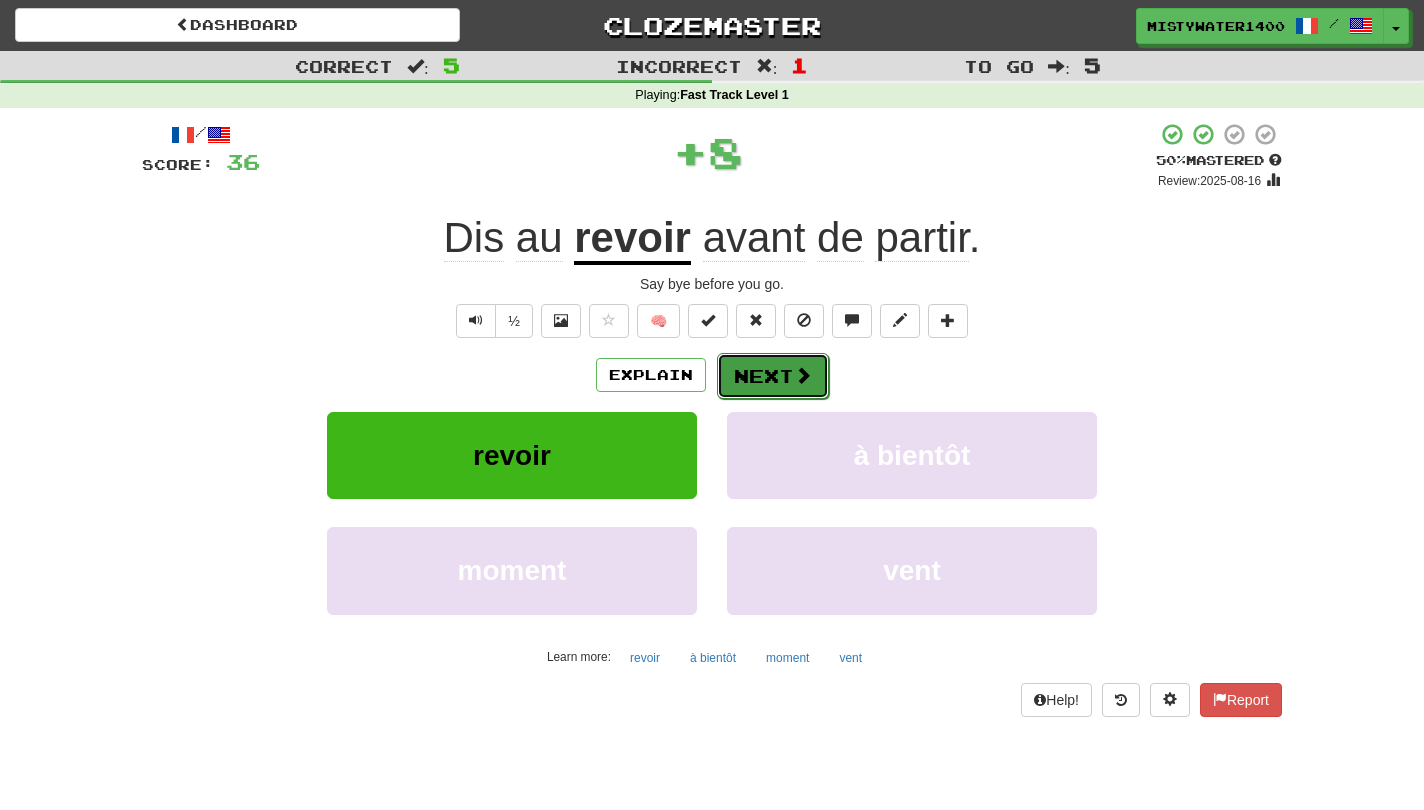 click on "Next" at bounding box center (773, 376) 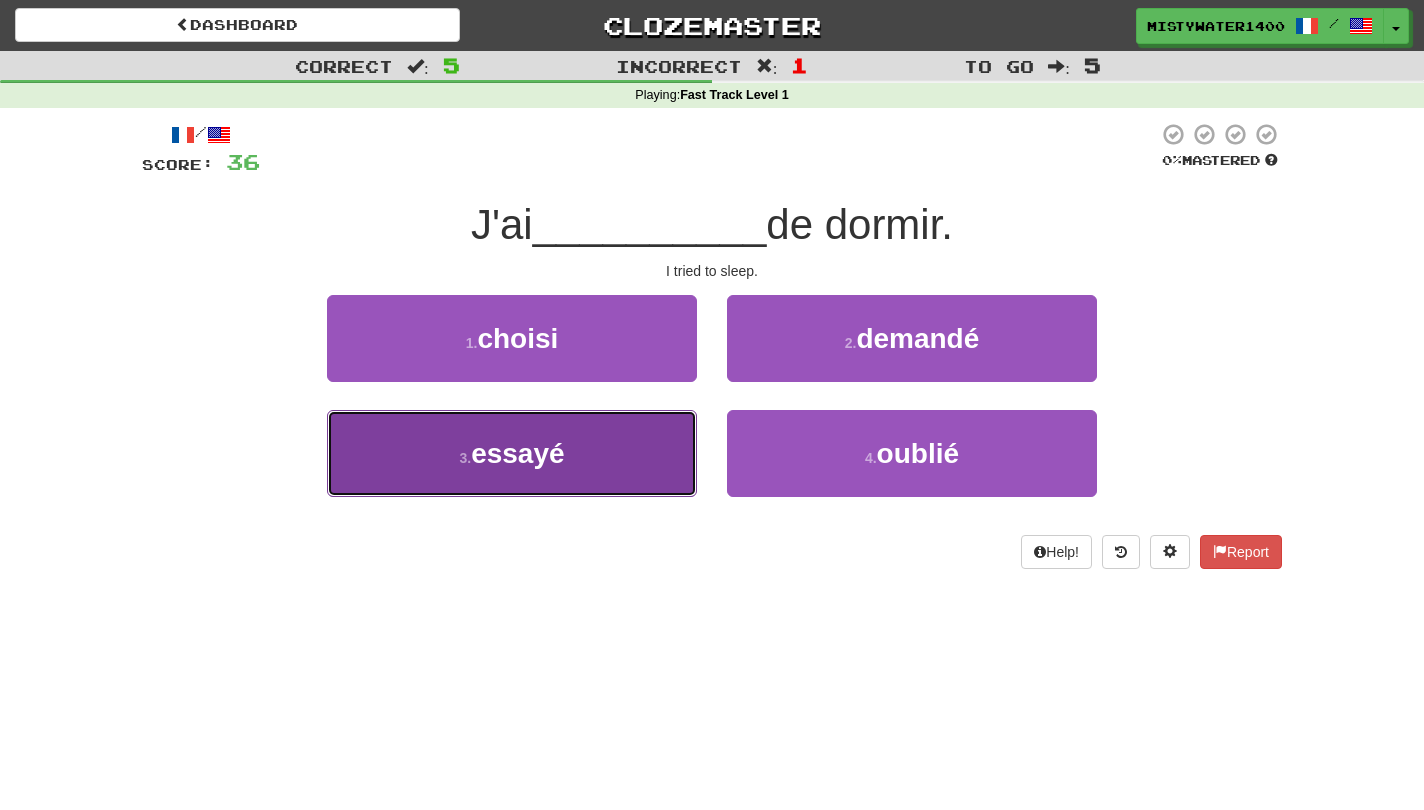 click on "3 .  essayé" at bounding box center (512, 453) 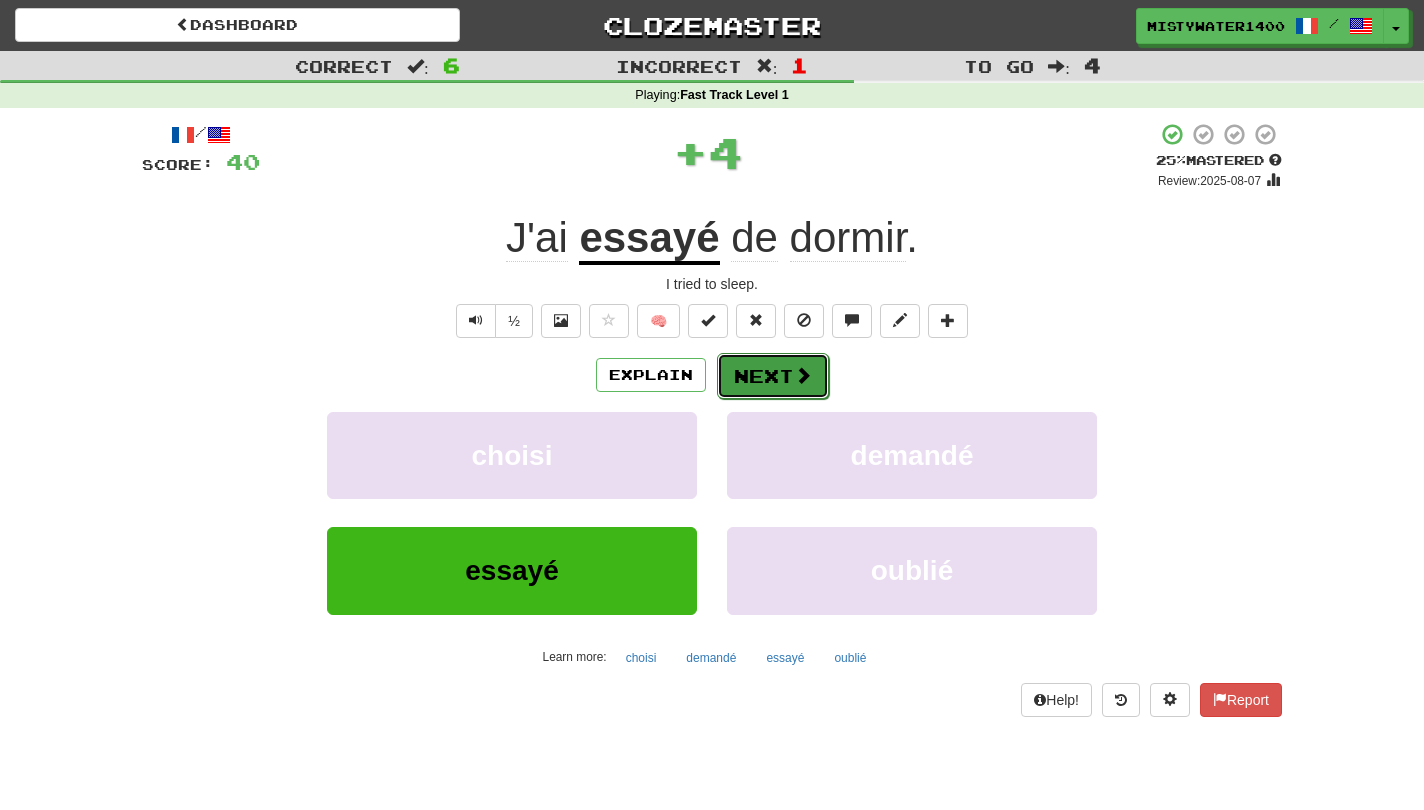 click on "Next" at bounding box center (773, 376) 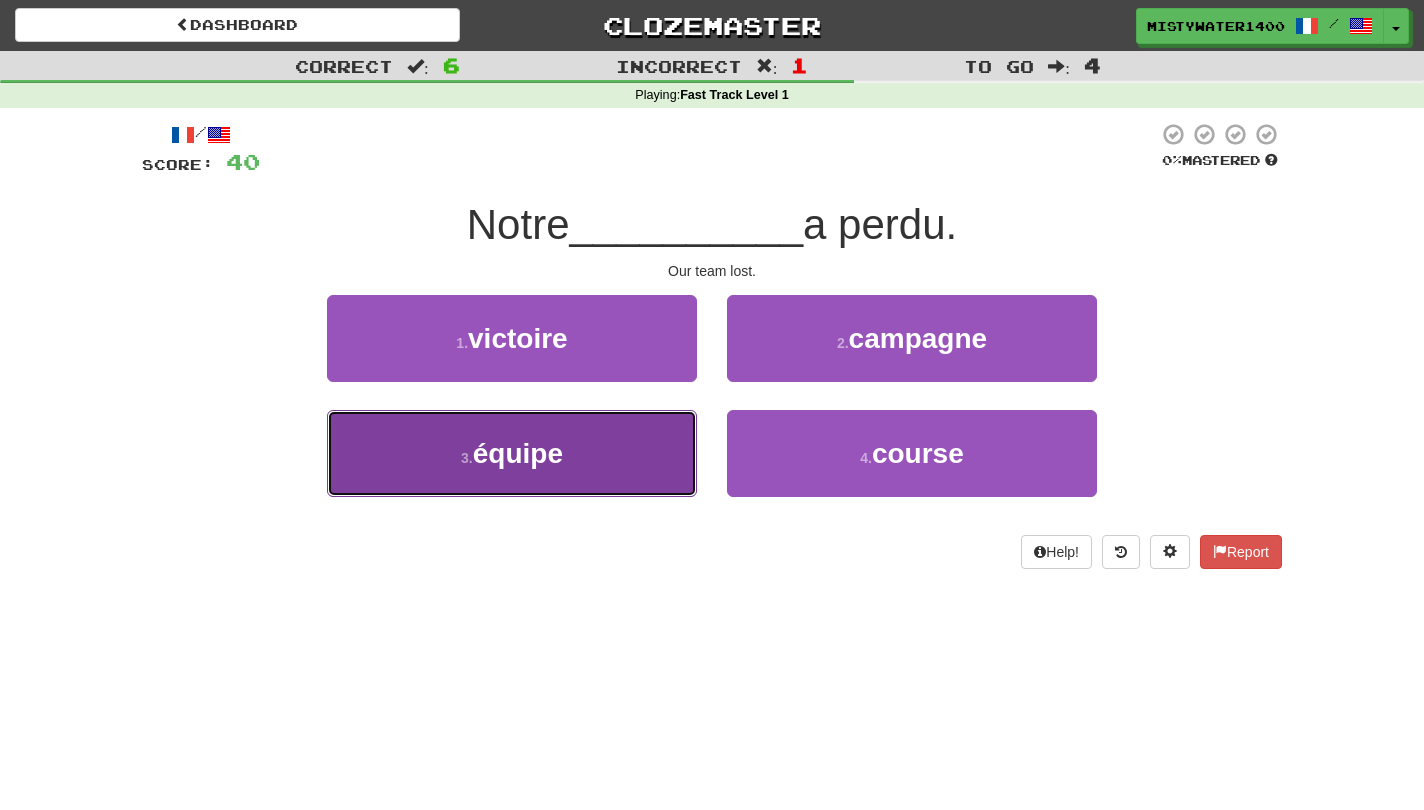 click on "3 .  équipe" at bounding box center (512, 453) 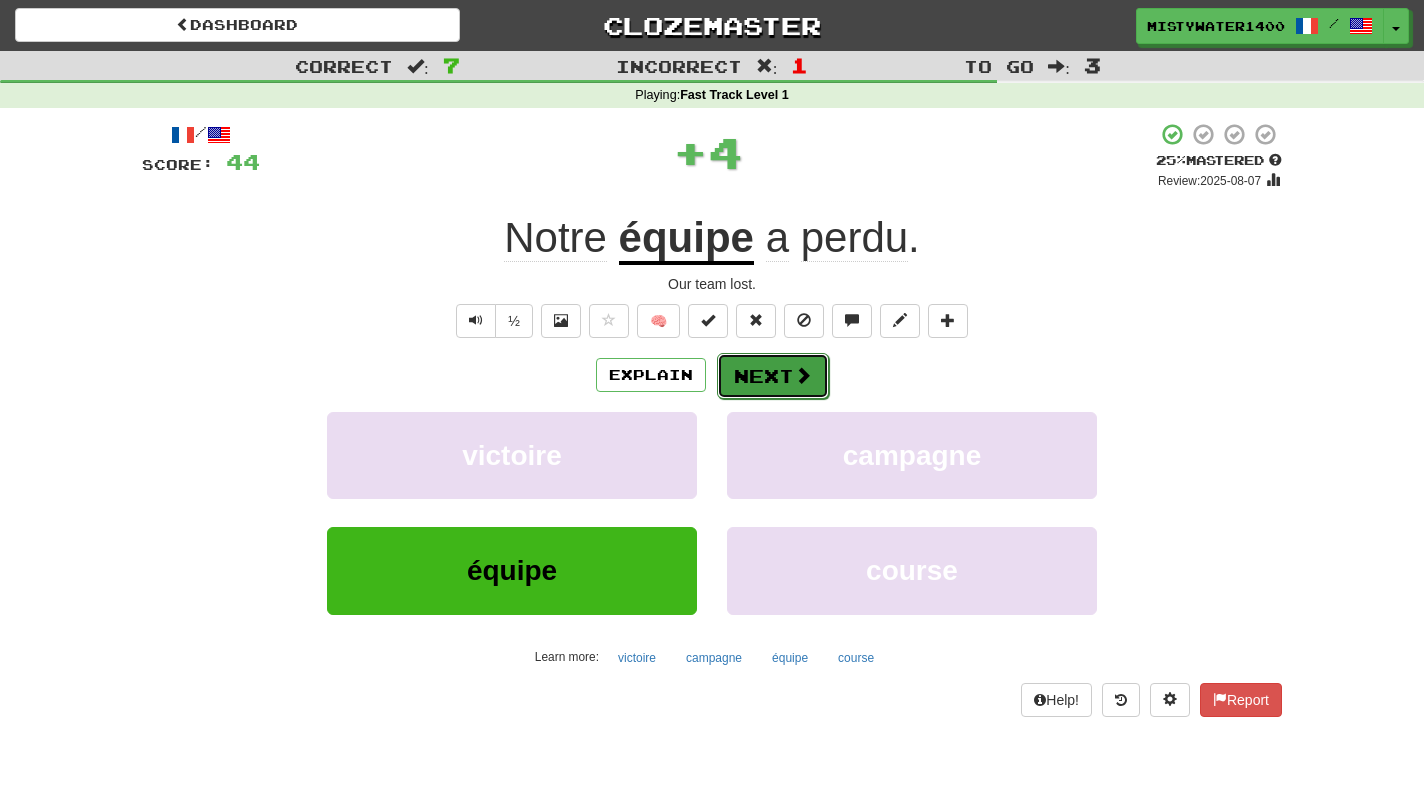 click on "Next" at bounding box center (773, 376) 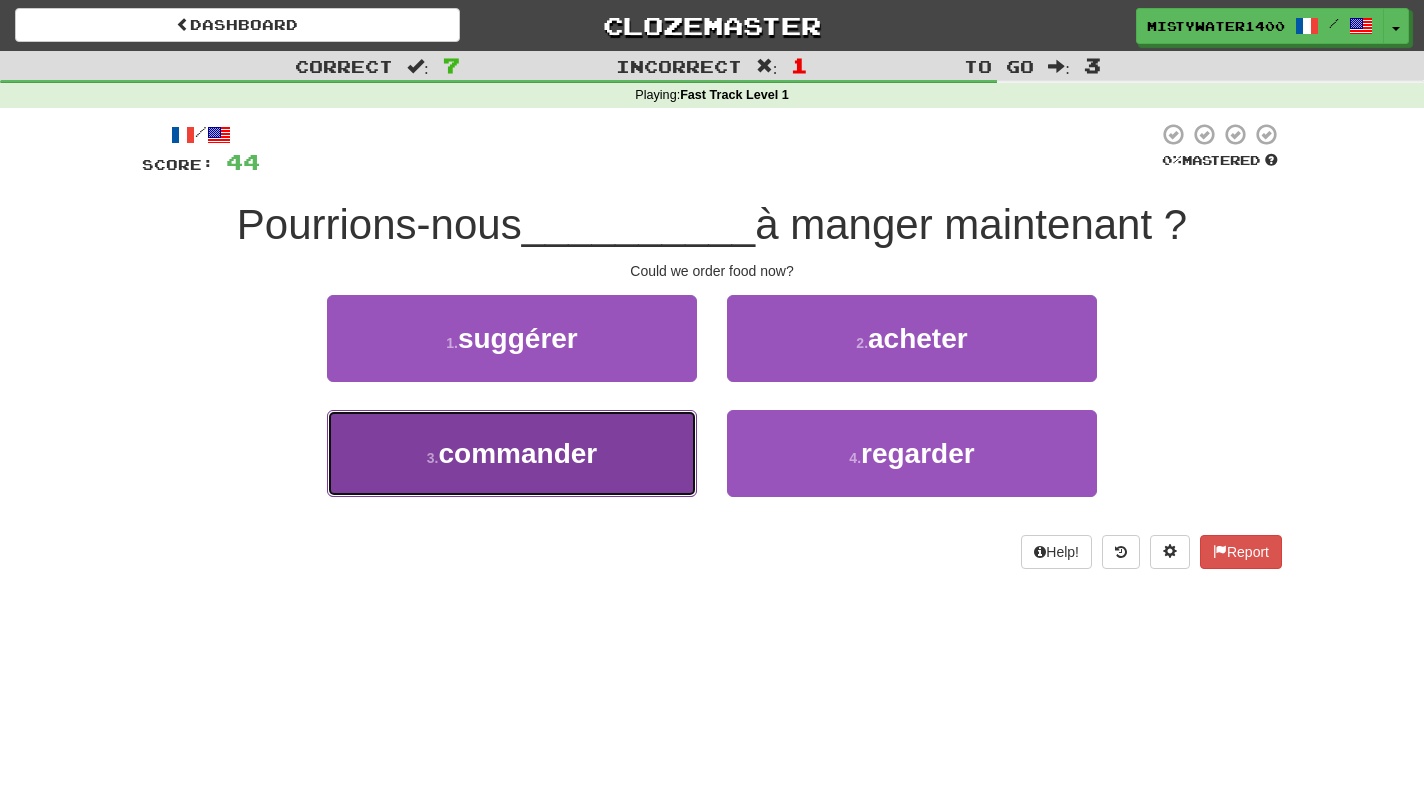 click on "3 .  commander" at bounding box center (512, 453) 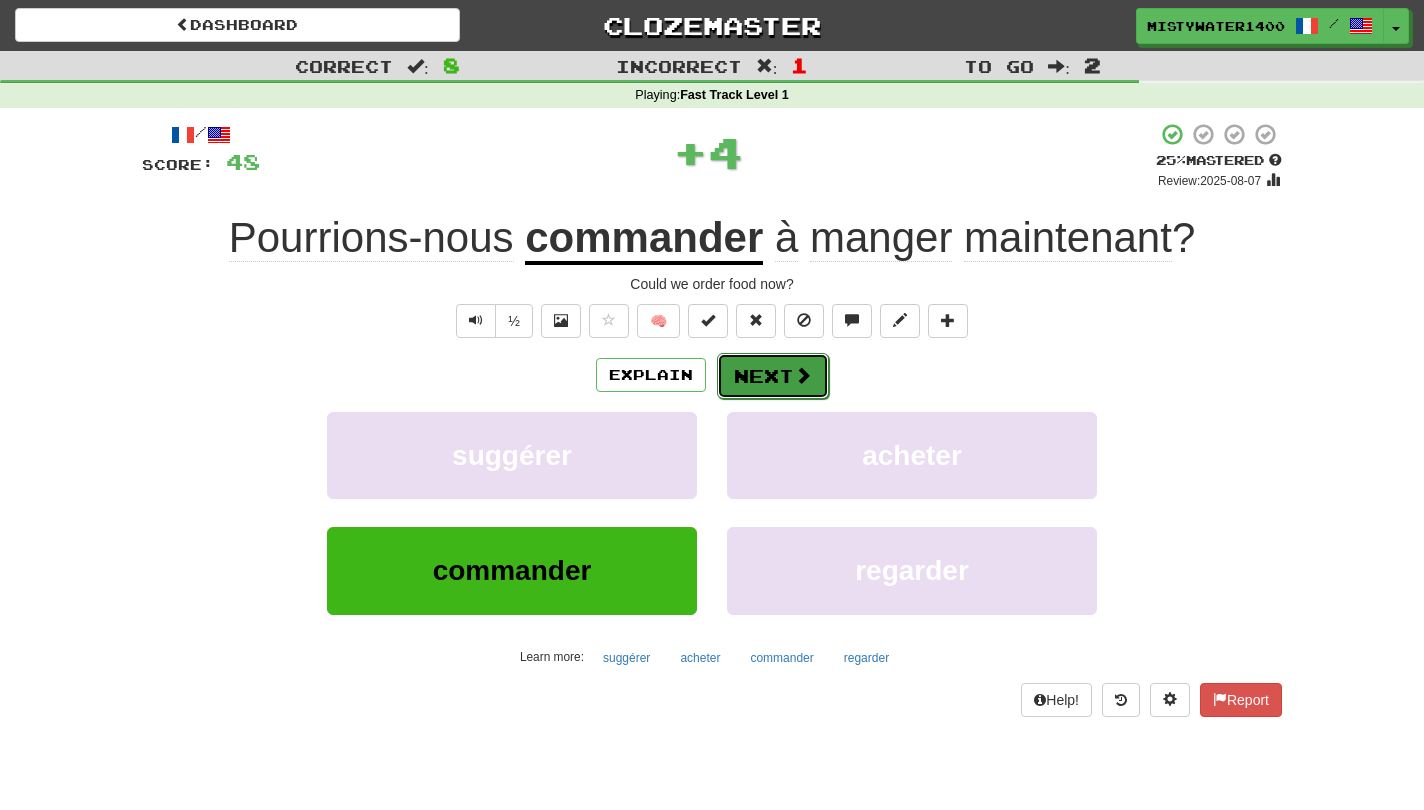 click on "Next" at bounding box center (773, 376) 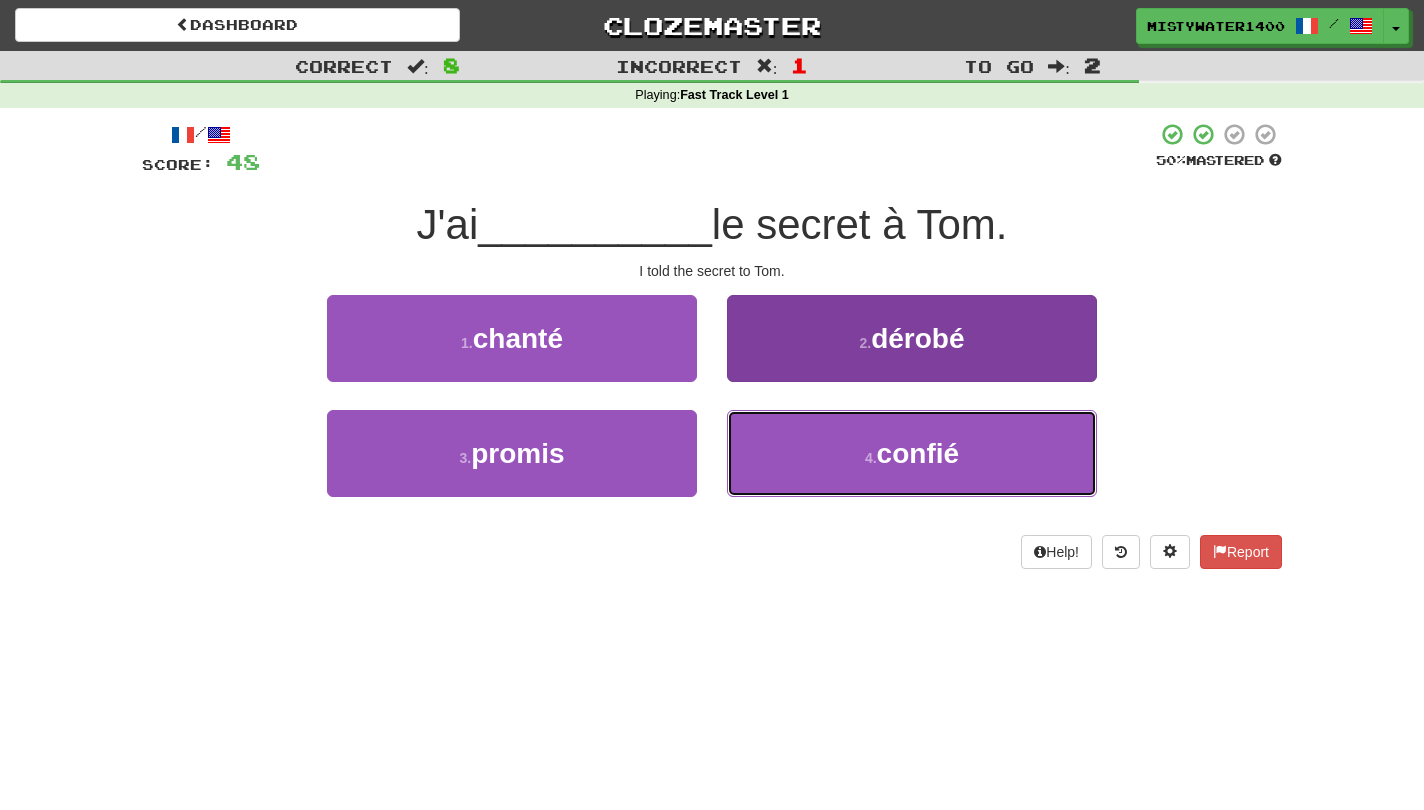 click on "4 .  confié" at bounding box center [912, 453] 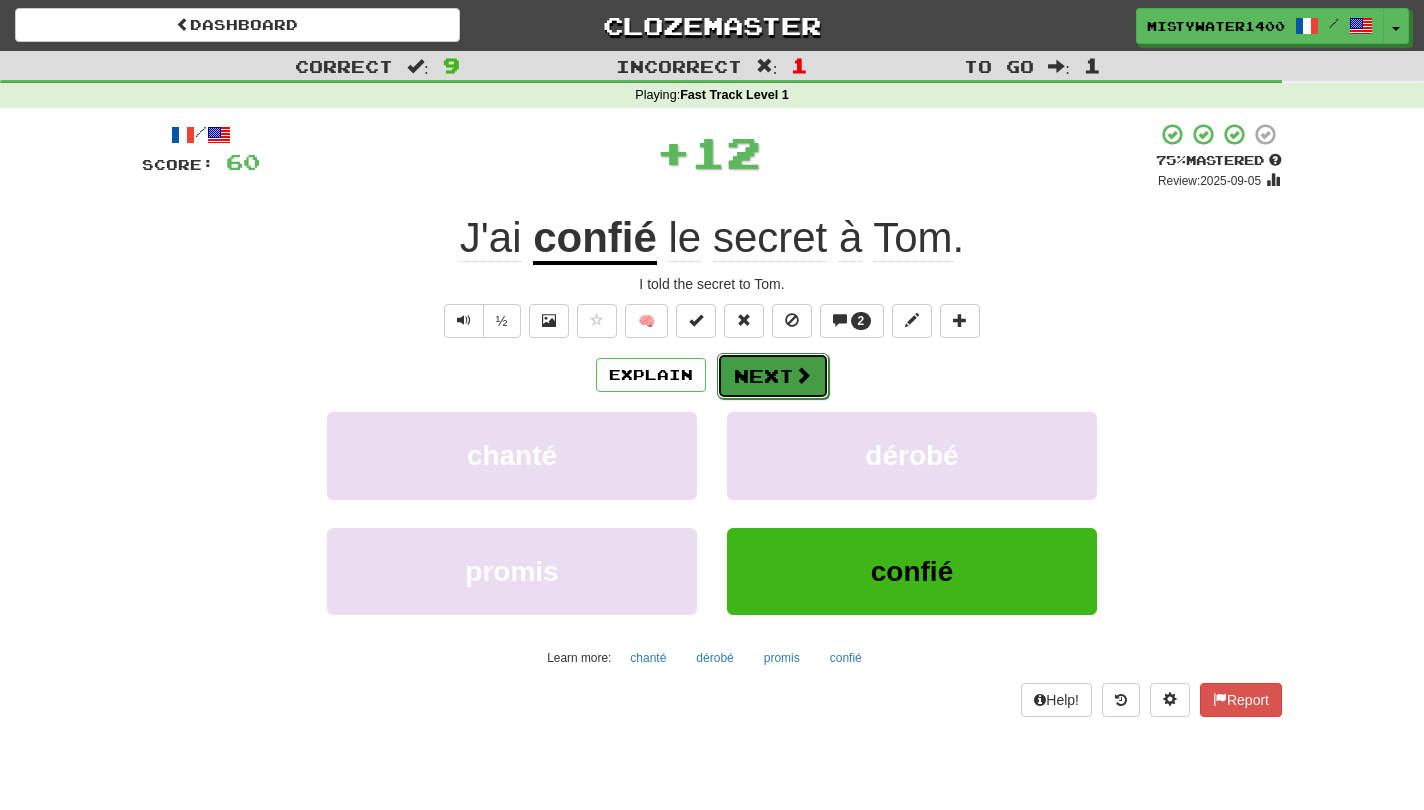 click on "Next" at bounding box center (773, 376) 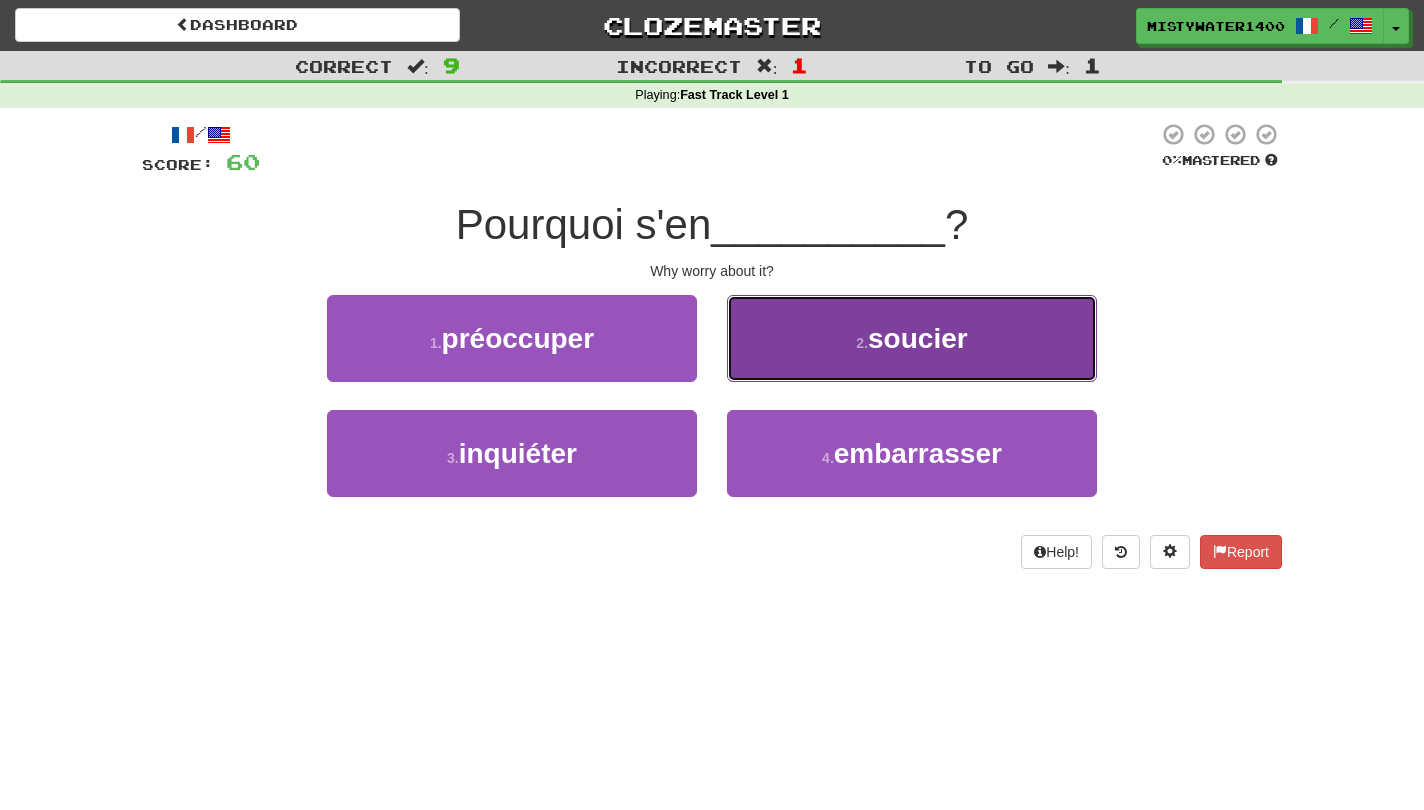 click on "2 .  soucier" at bounding box center (912, 338) 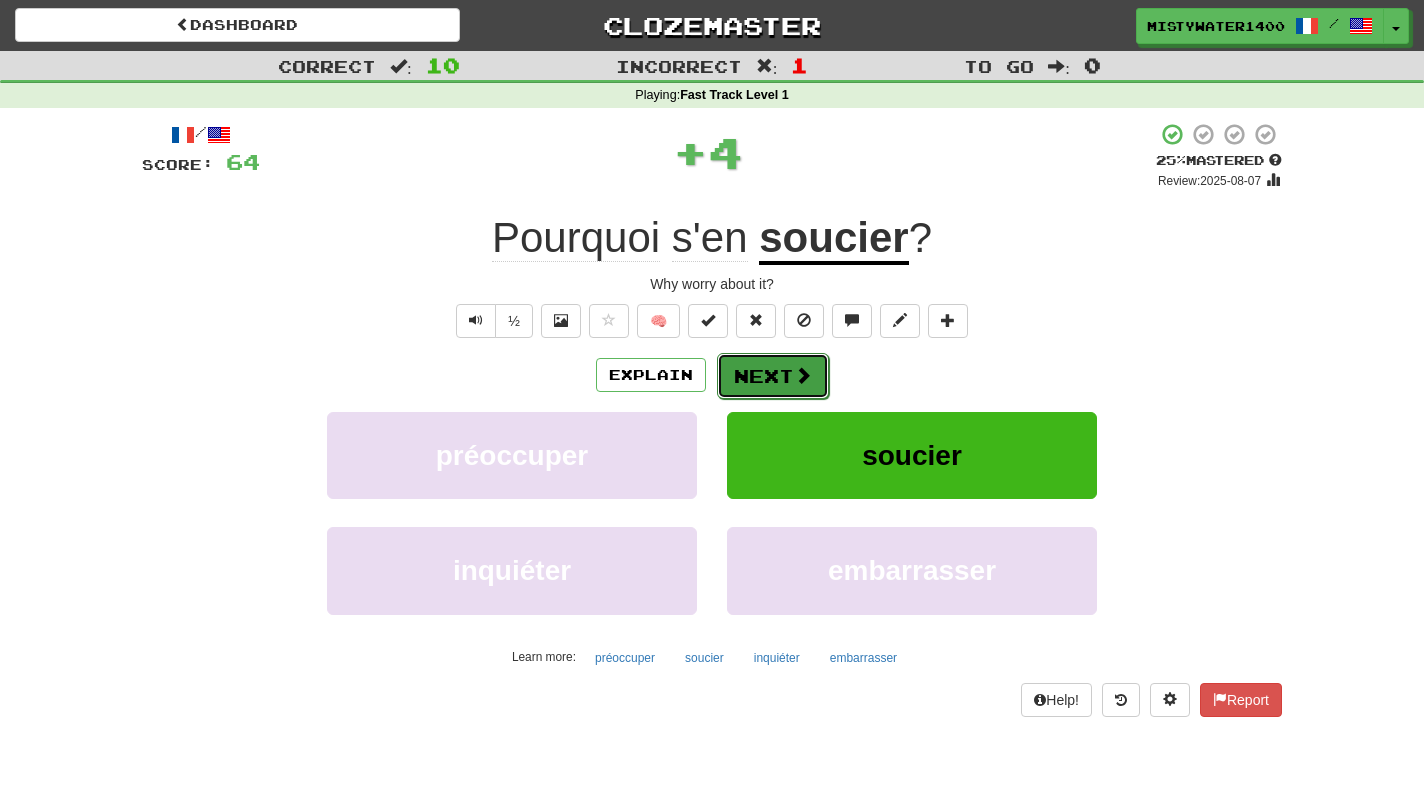 click on "Next" at bounding box center (773, 376) 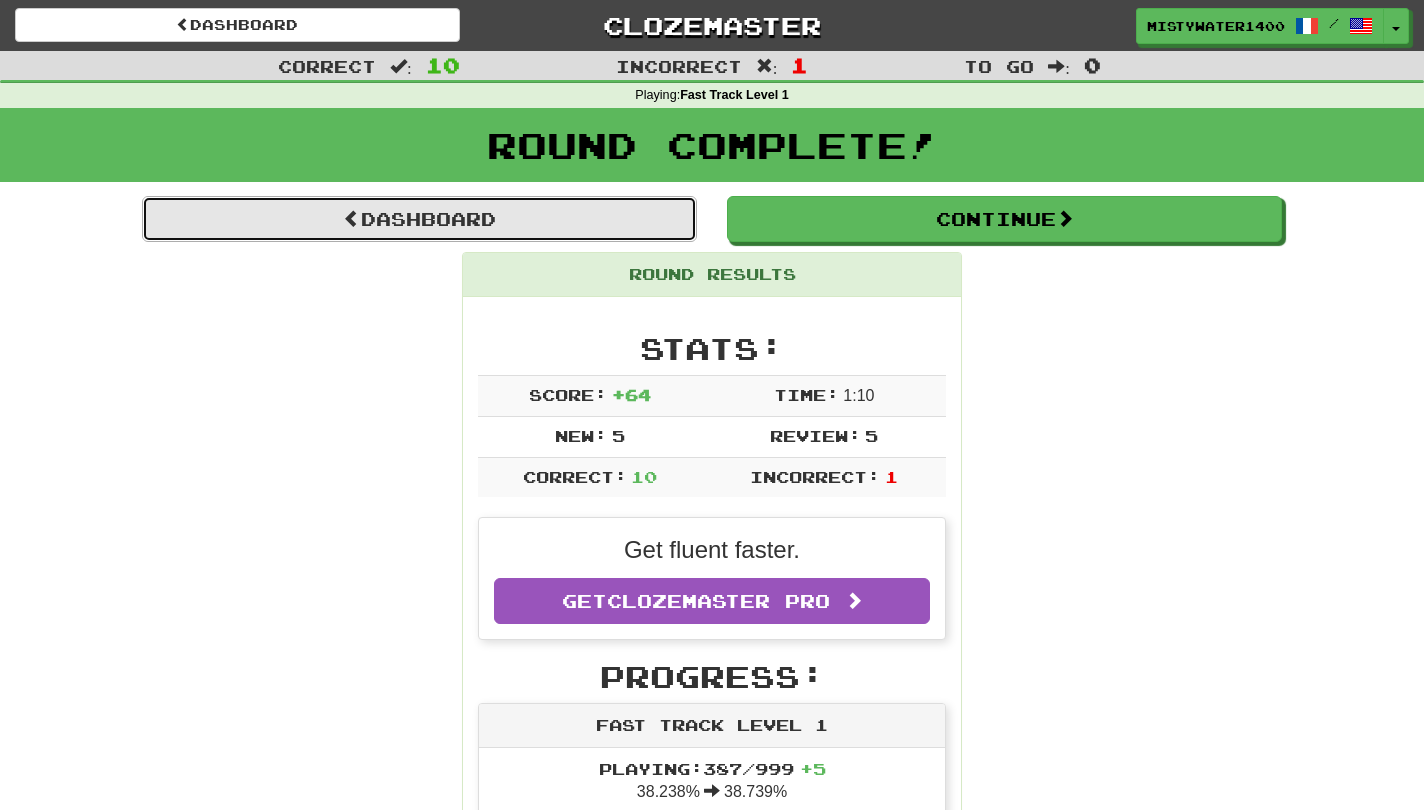 click on "Dashboard" at bounding box center [419, 219] 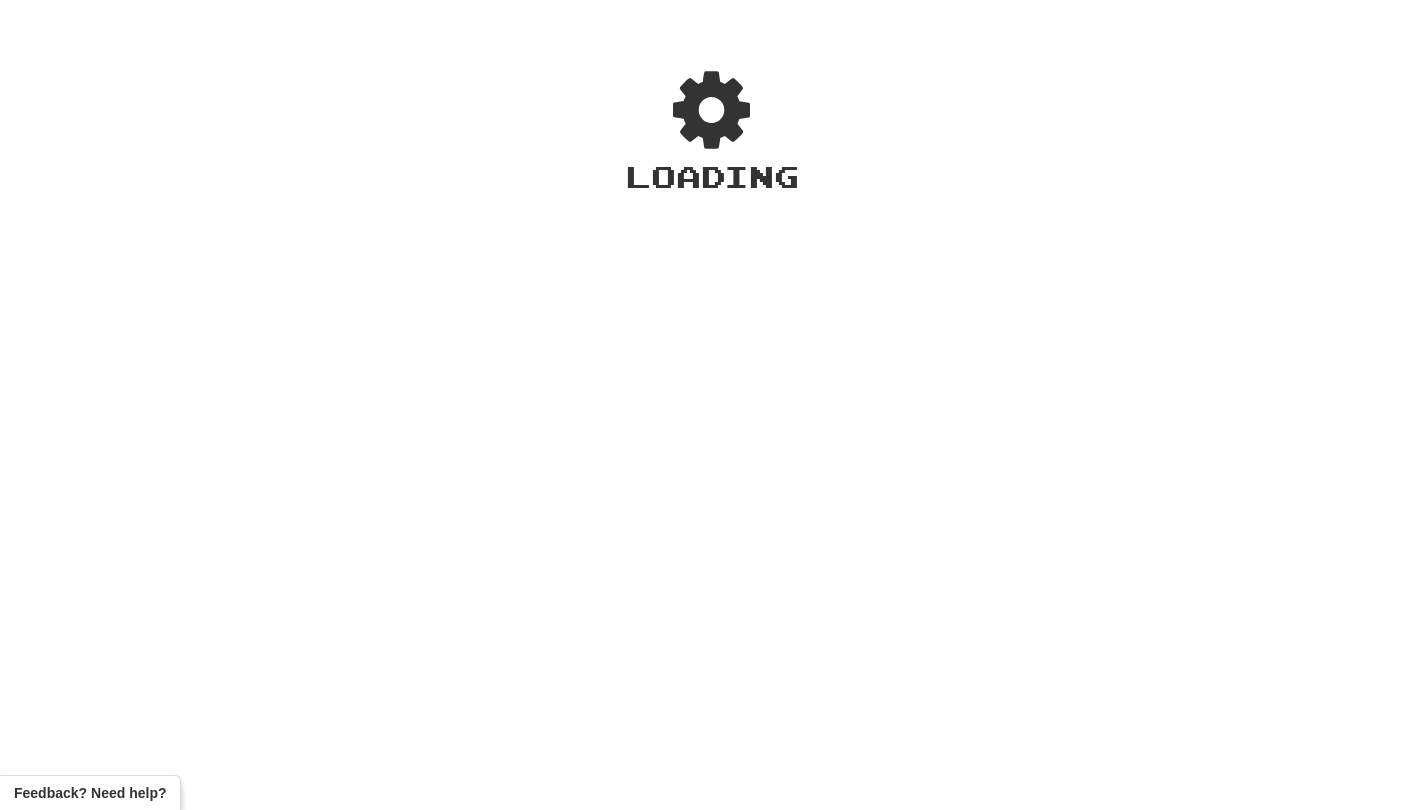 scroll, scrollTop: 0, scrollLeft: 0, axis: both 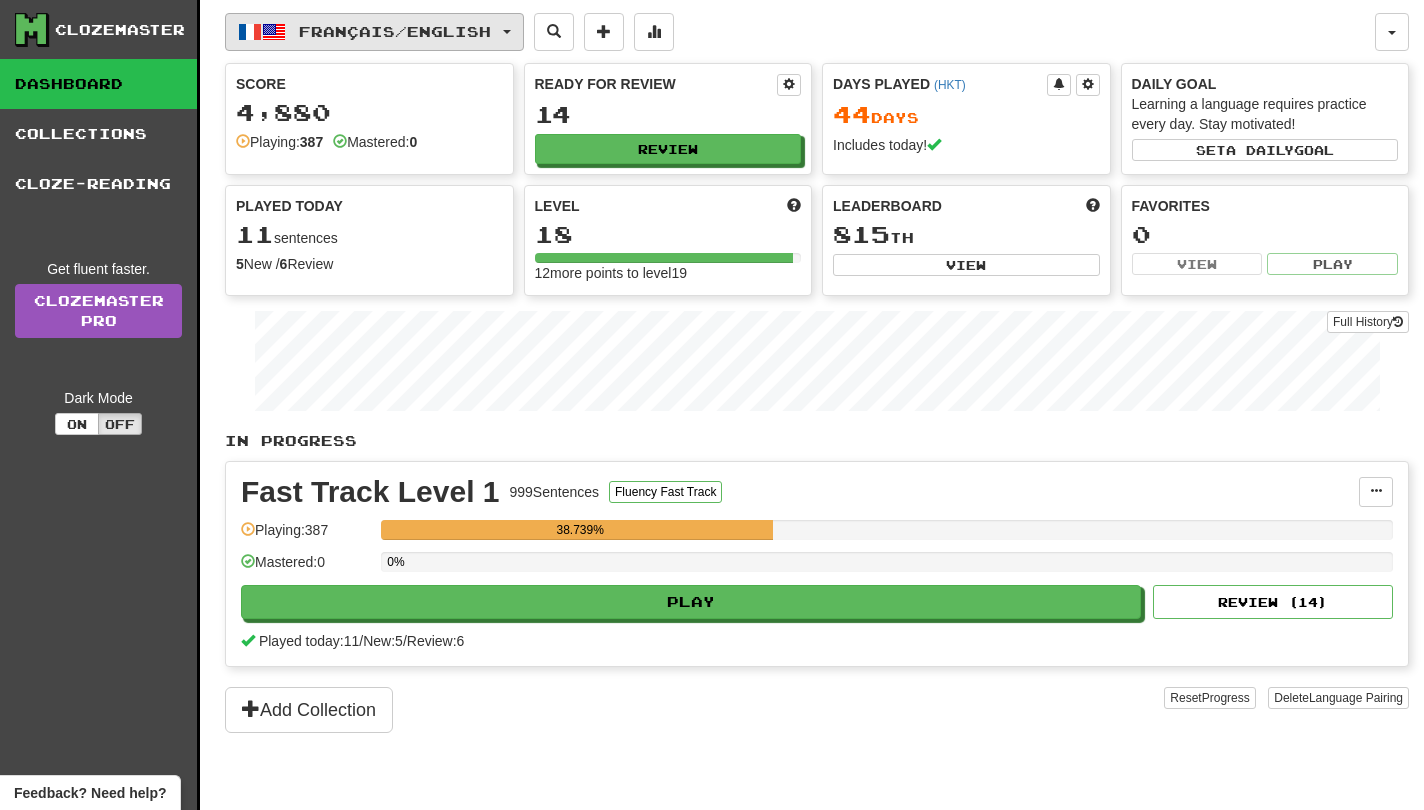 click on "Français  /  English" at bounding box center [395, 31] 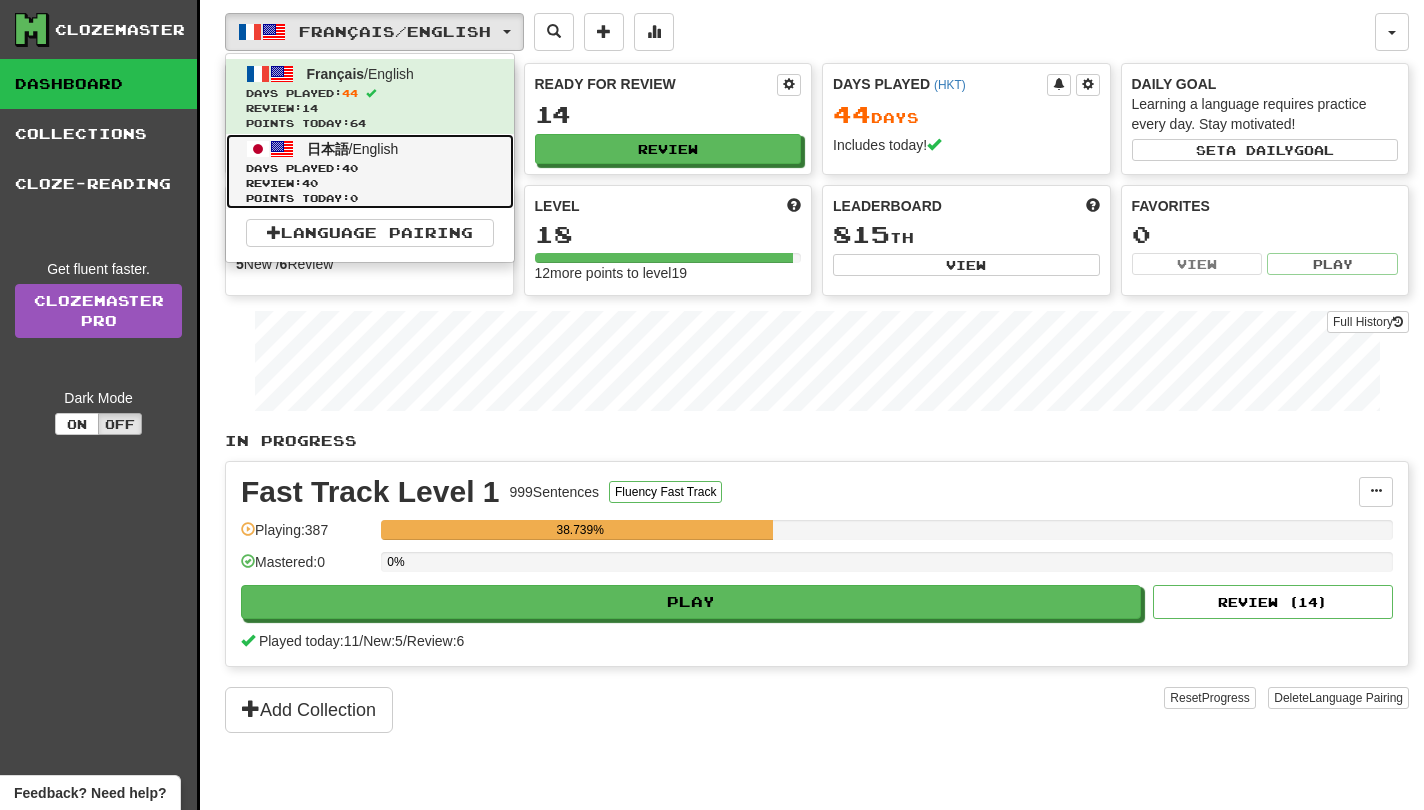 click on "Days Played:  40" at bounding box center [370, 168] 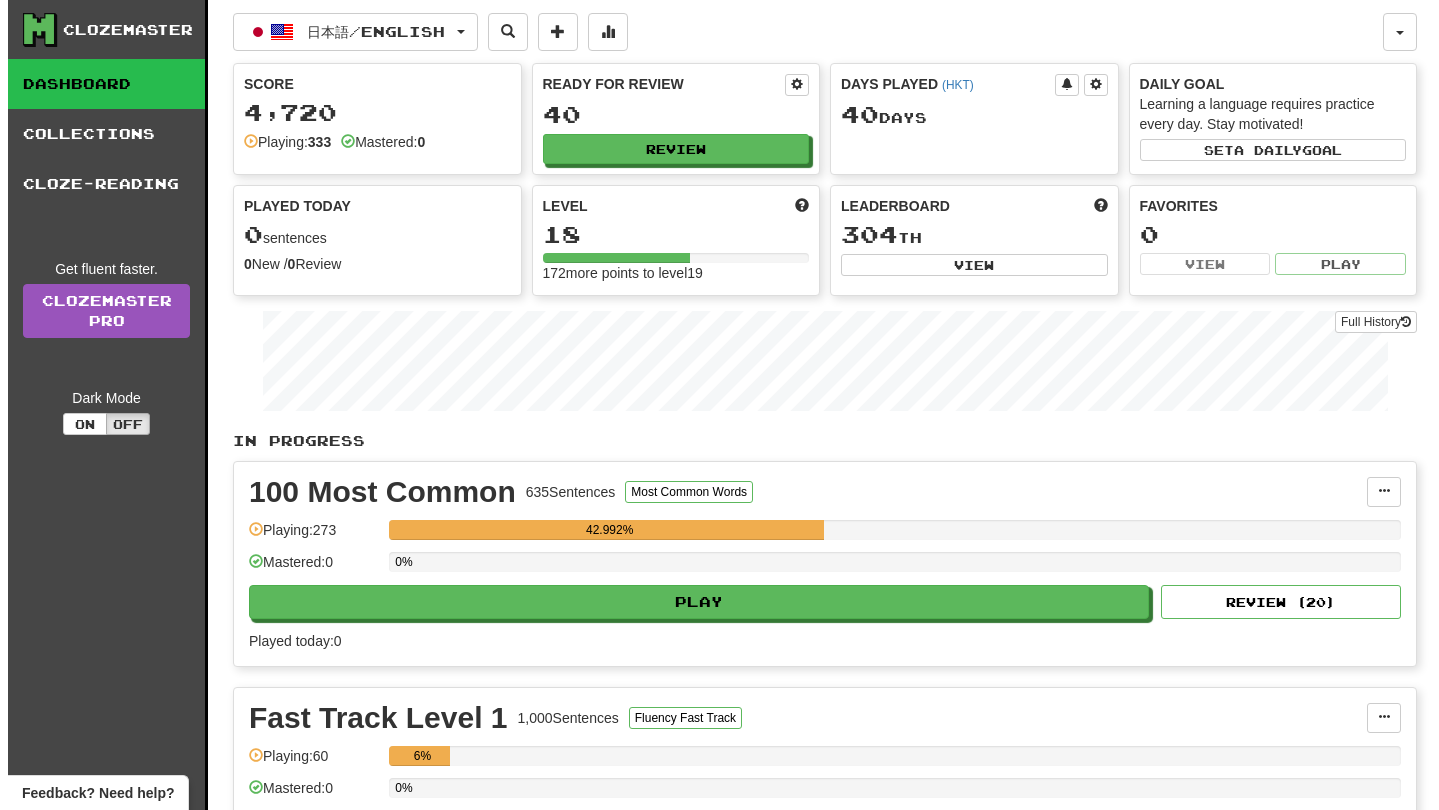 scroll, scrollTop: 0, scrollLeft: 0, axis: both 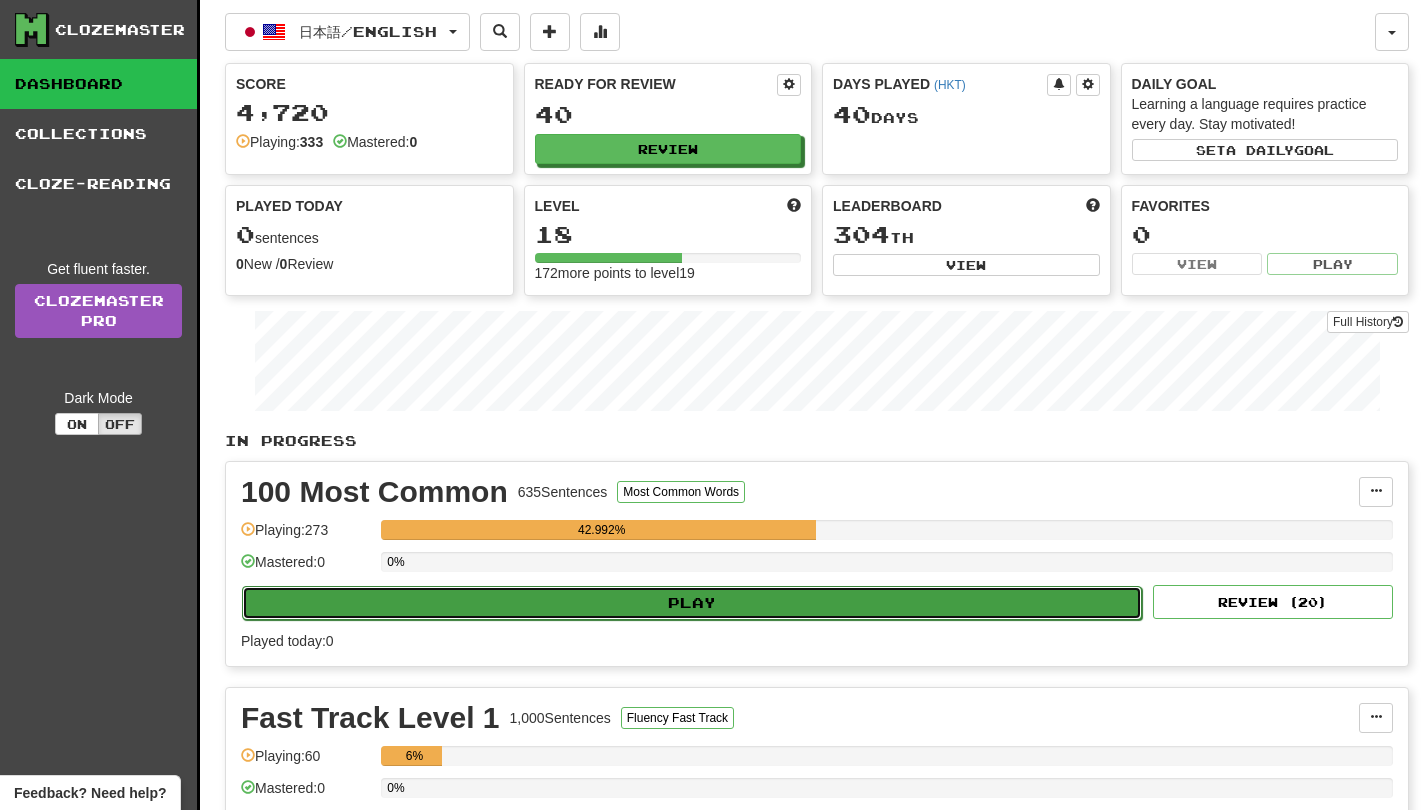 click on "Play" at bounding box center [692, 603] 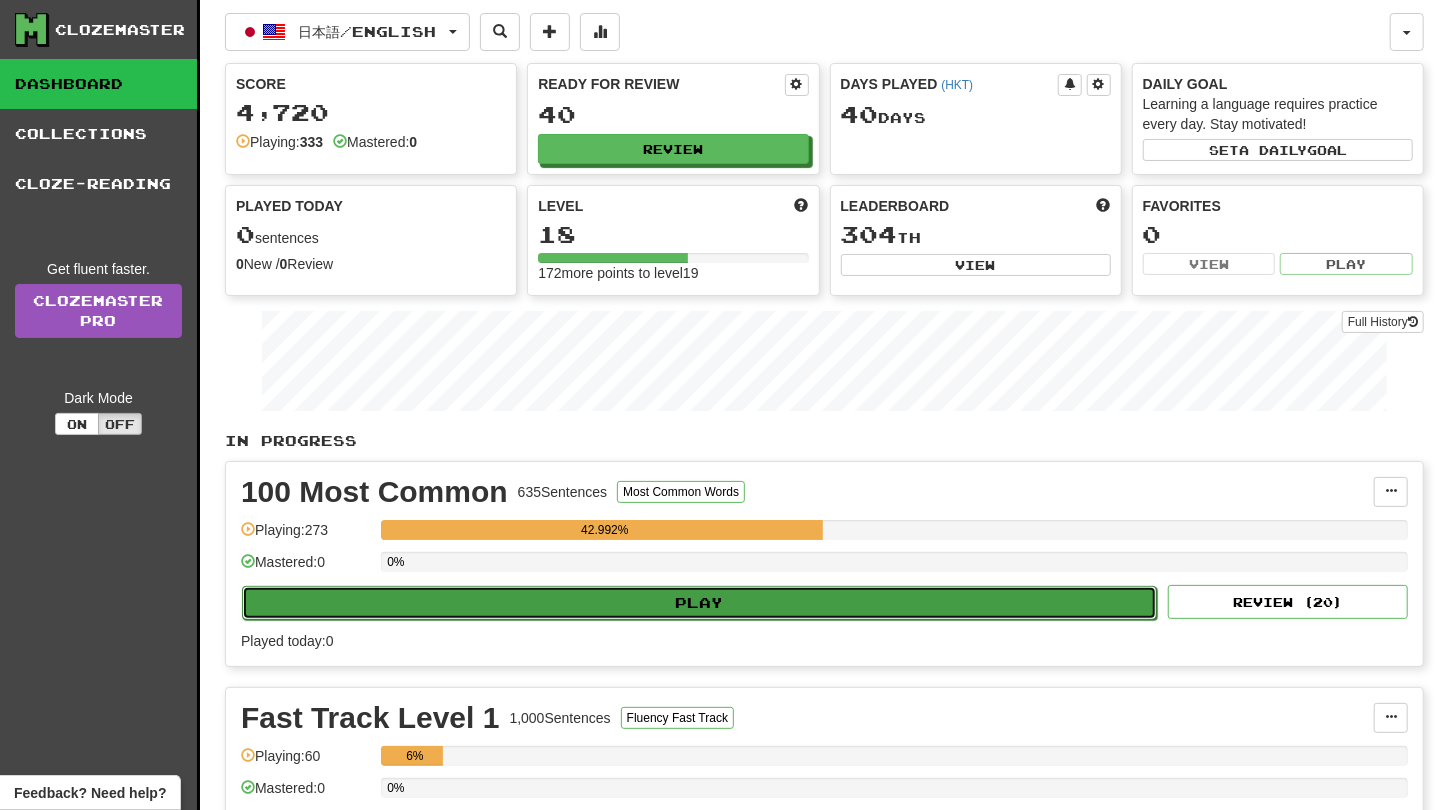 select on "**" 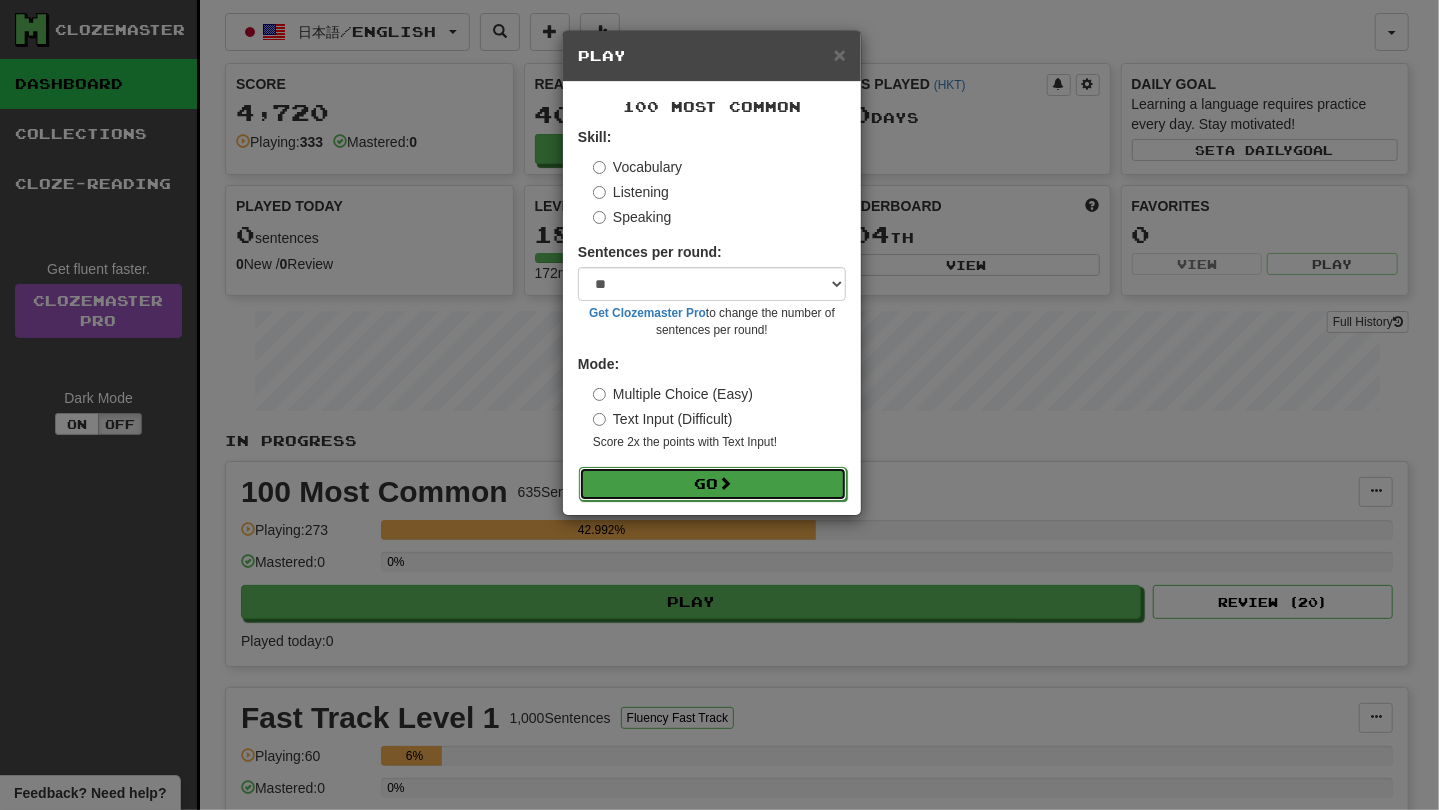 click on "Go" at bounding box center (713, 484) 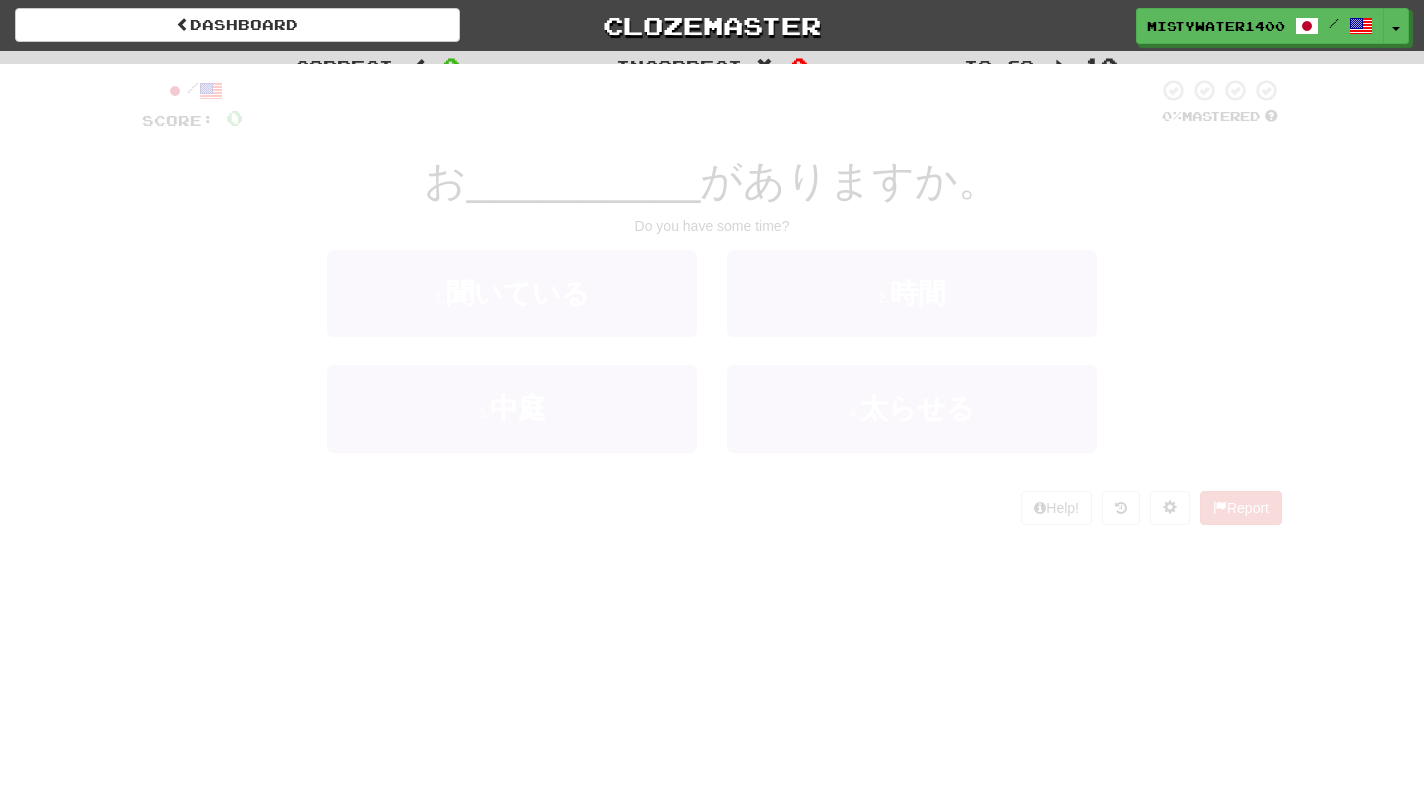 scroll, scrollTop: 0, scrollLeft: 0, axis: both 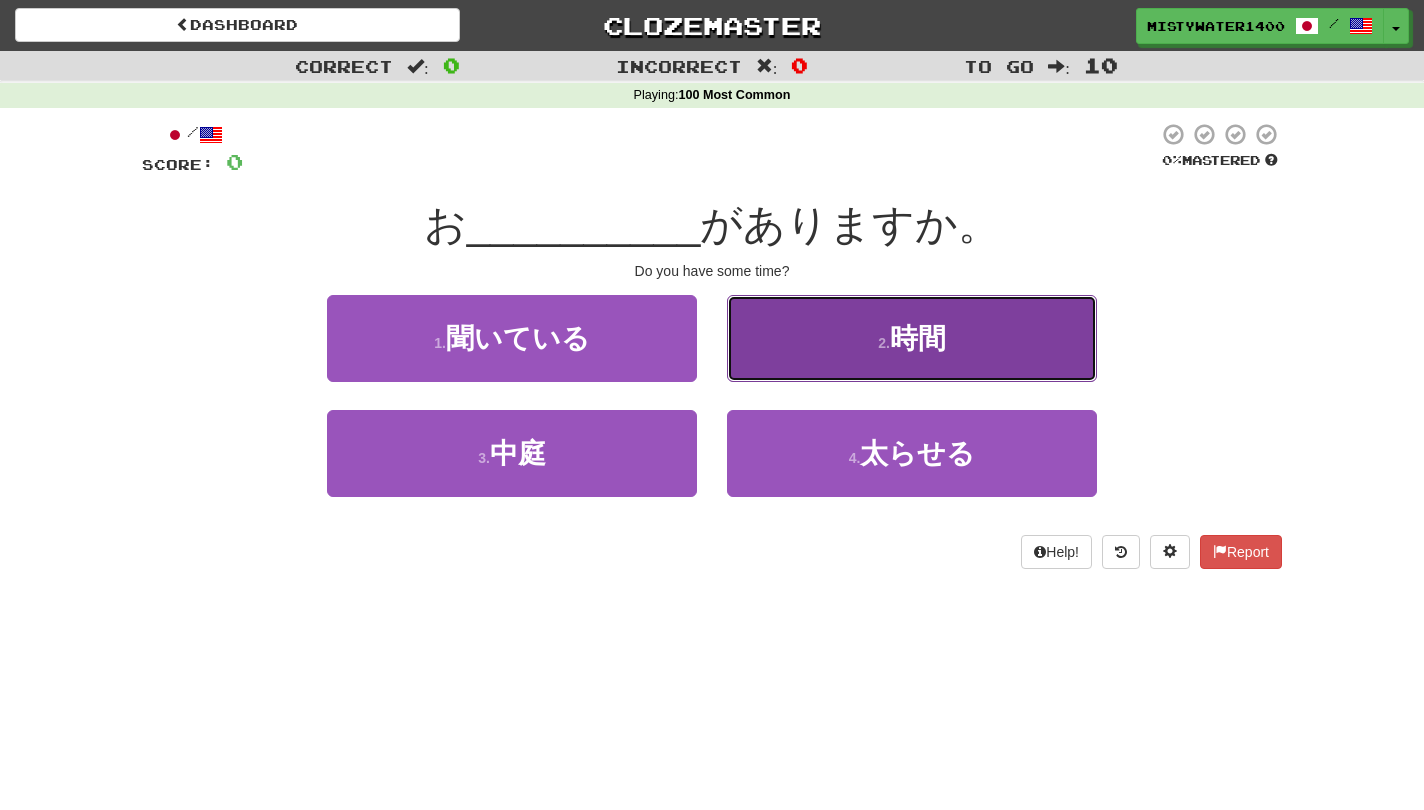click on "2 .  時間" at bounding box center [912, 338] 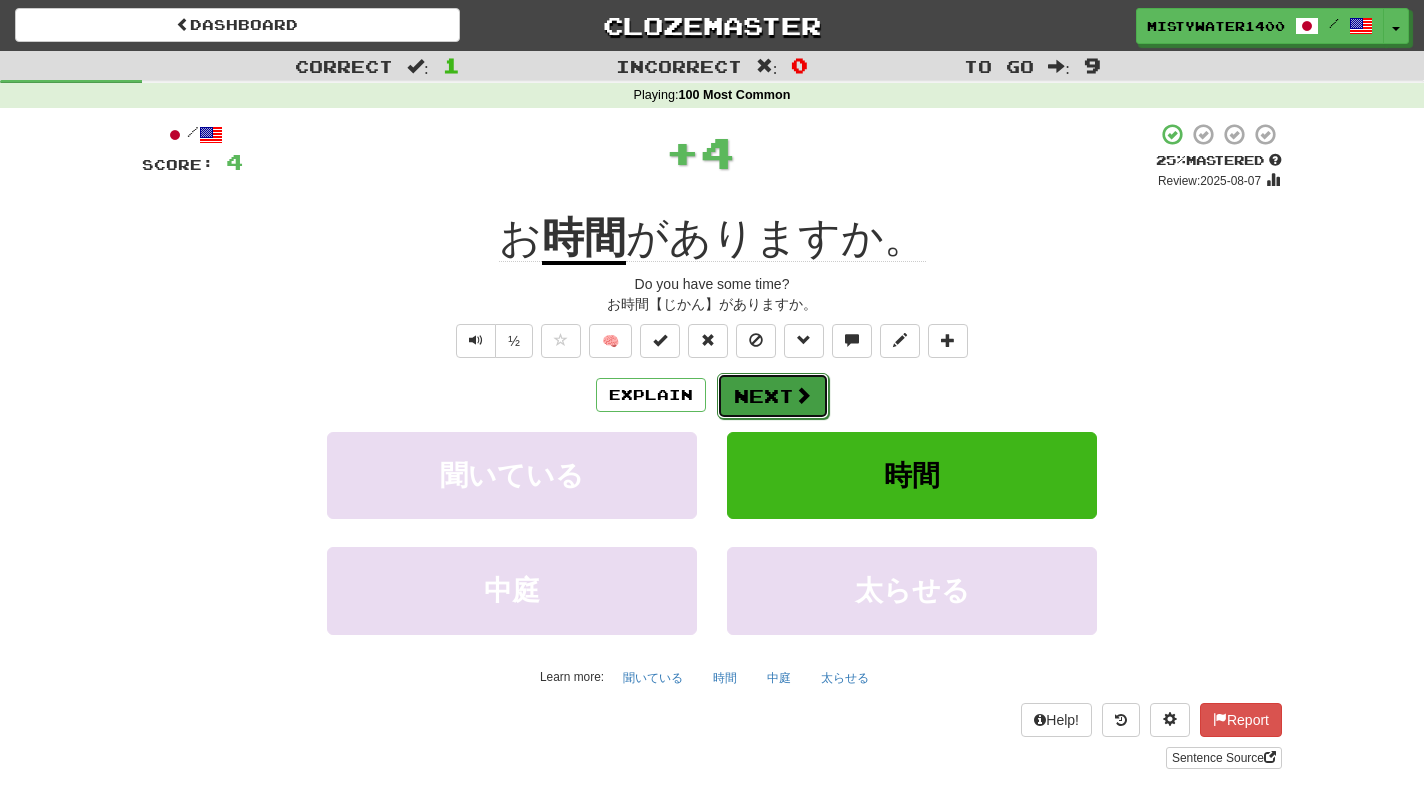 click on "Next" at bounding box center (773, 396) 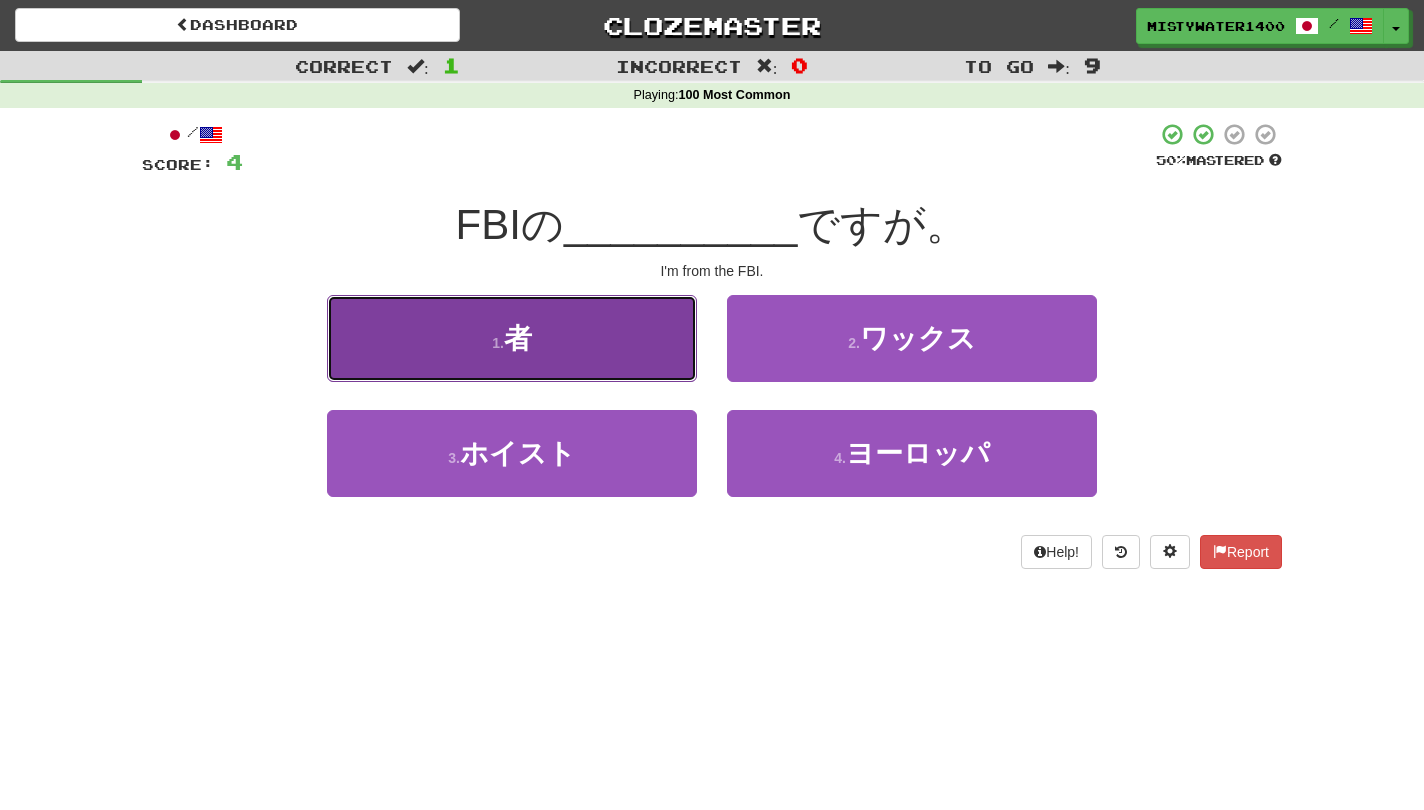 click on "1 .  者" at bounding box center (512, 338) 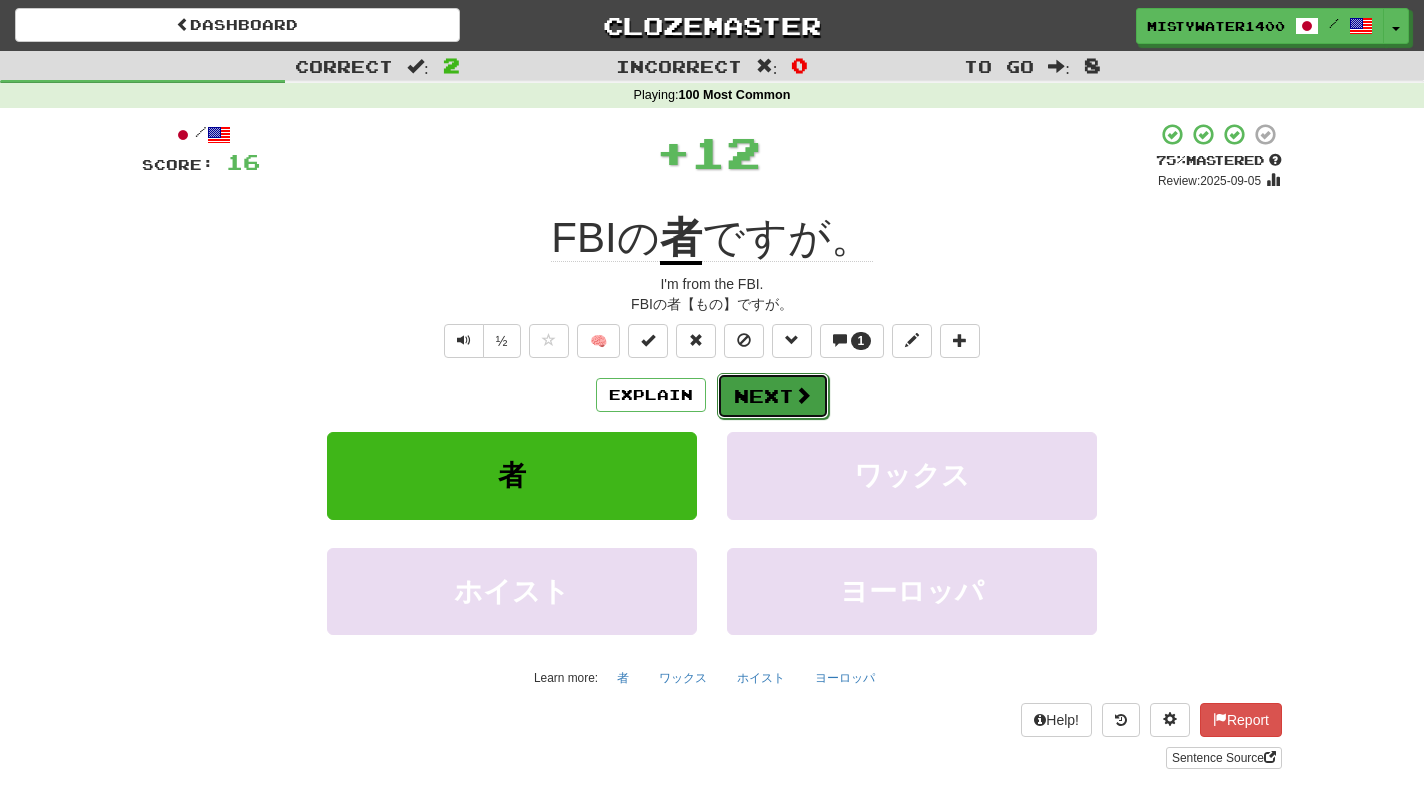click at bounding box center [803, 395] 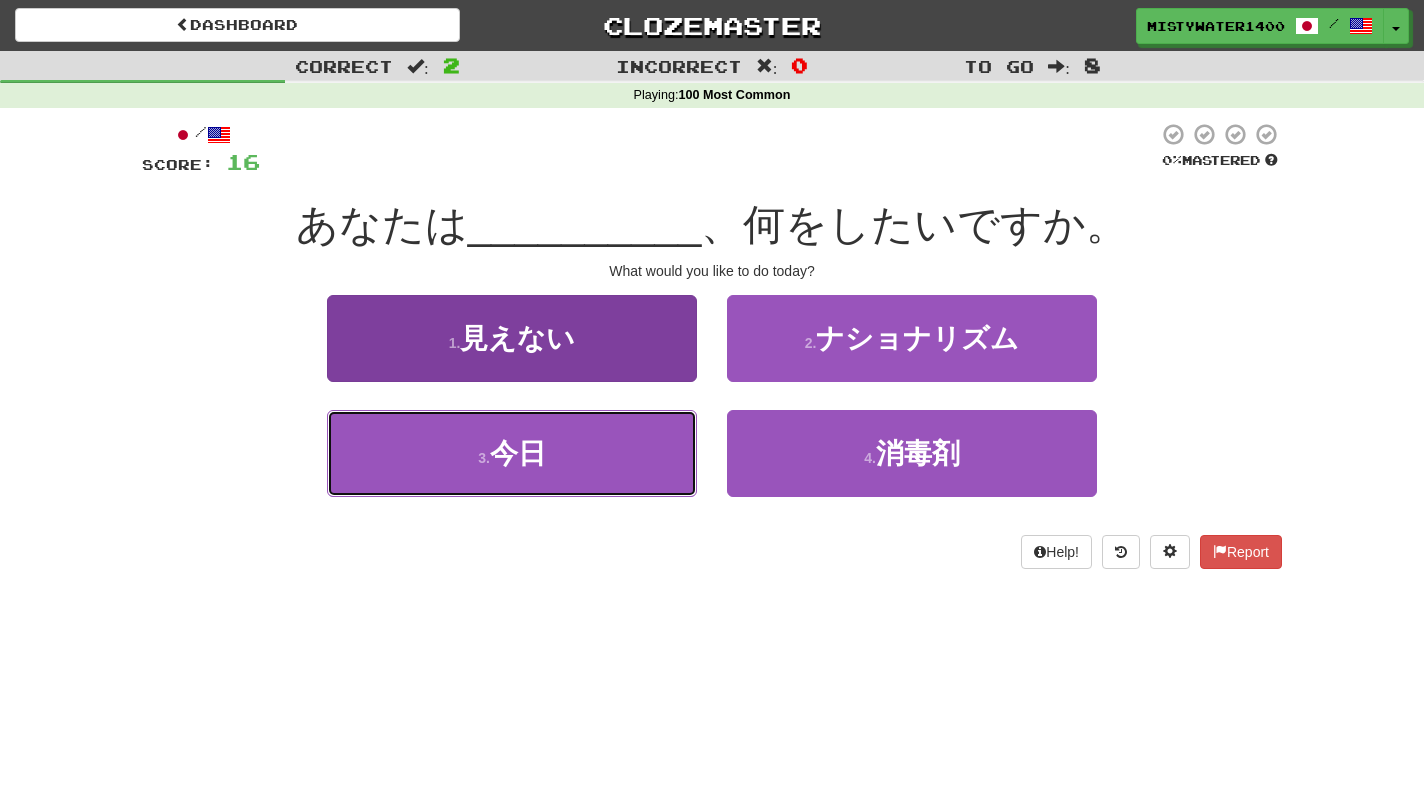 click on "3 .  今日" at bounding box center [512, 453] 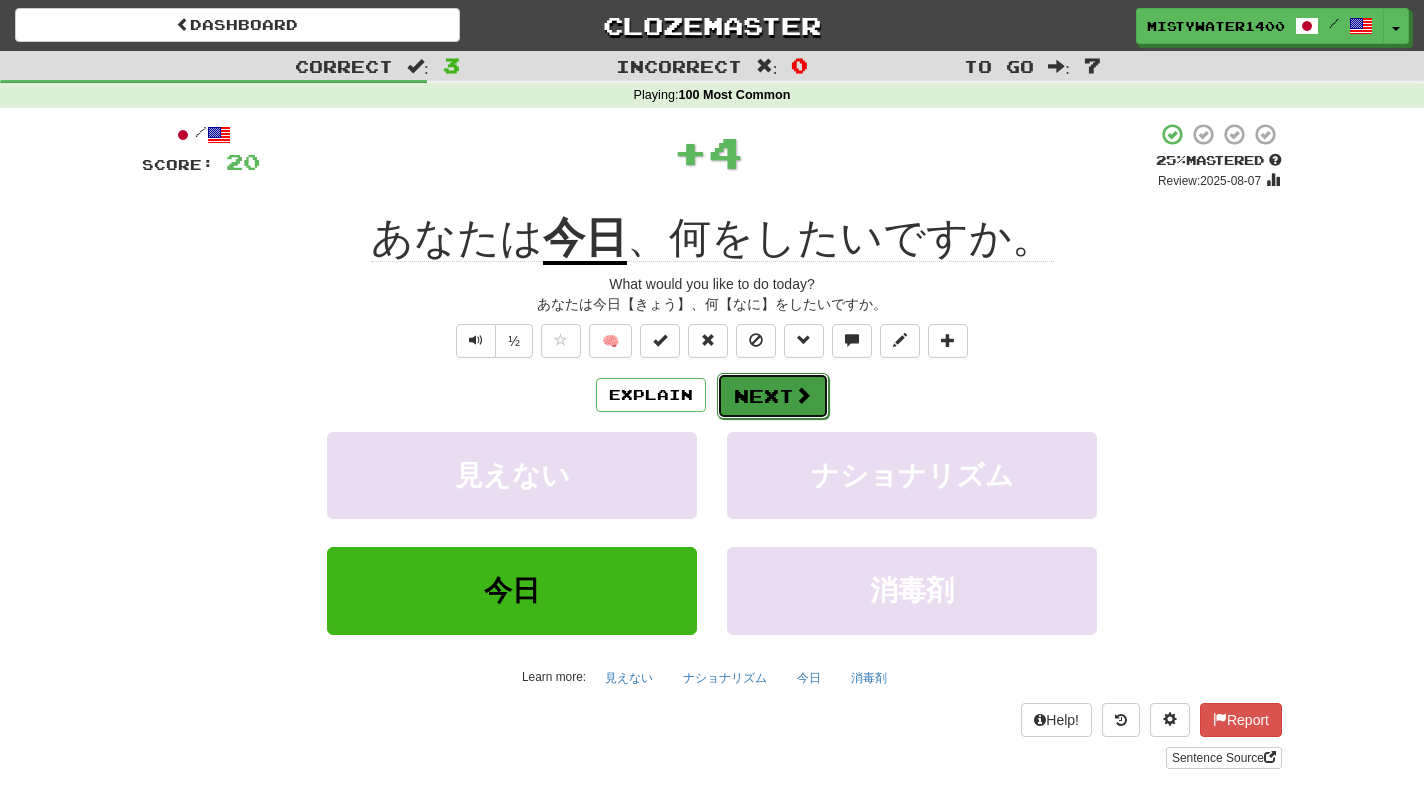 click at bounding box center [803, 395] 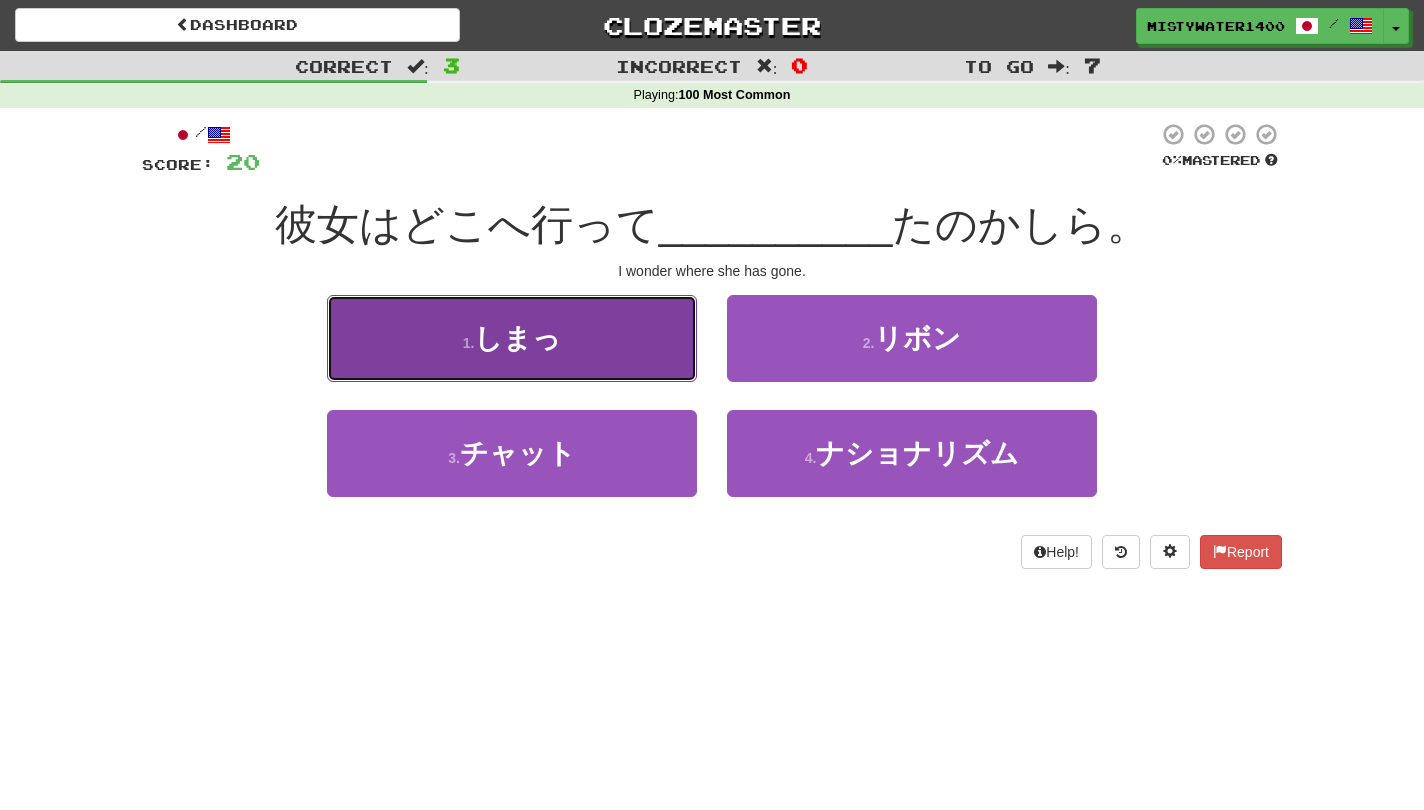 click on "1 .  しまっ" at bounding box center (512, 338) 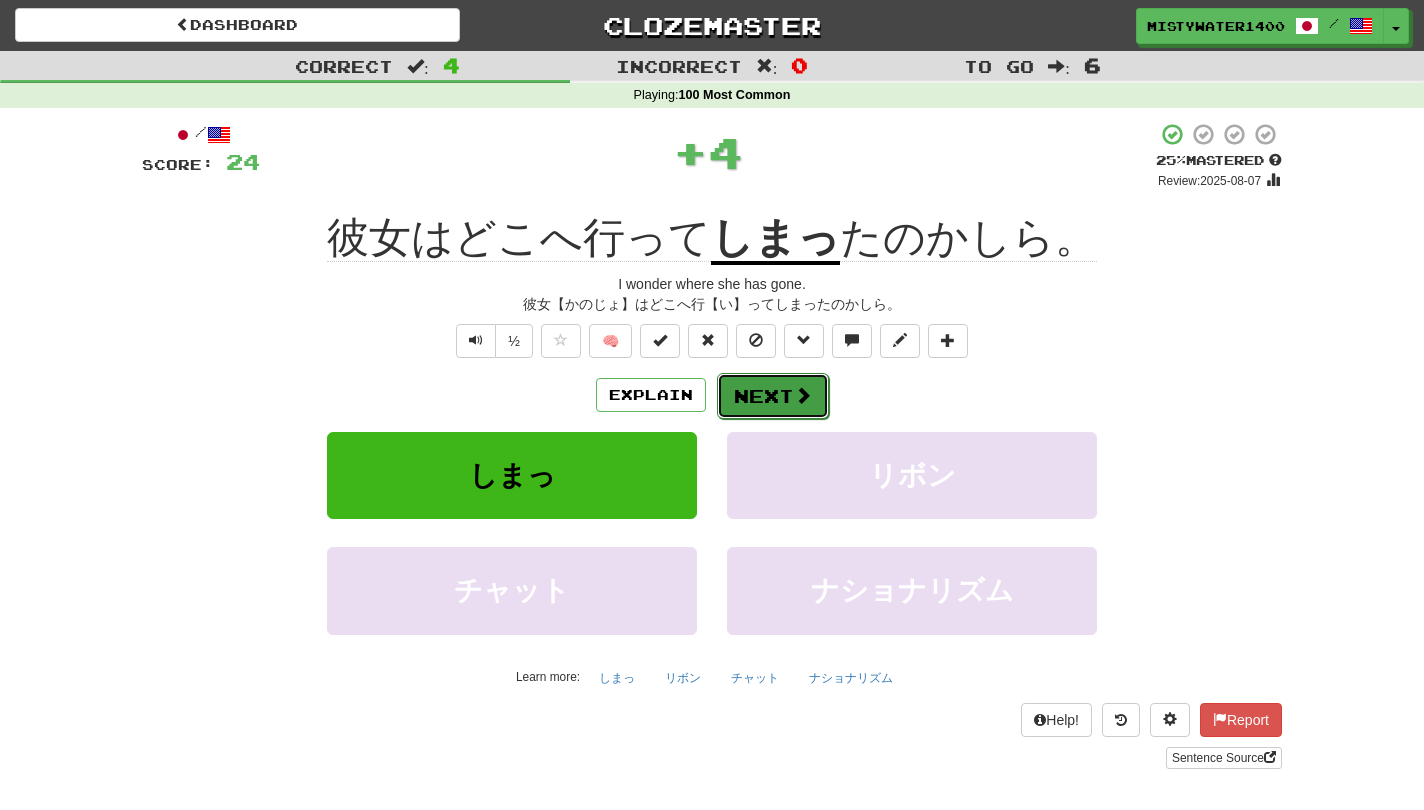 click on "Next" at bounding box center [773, 396] 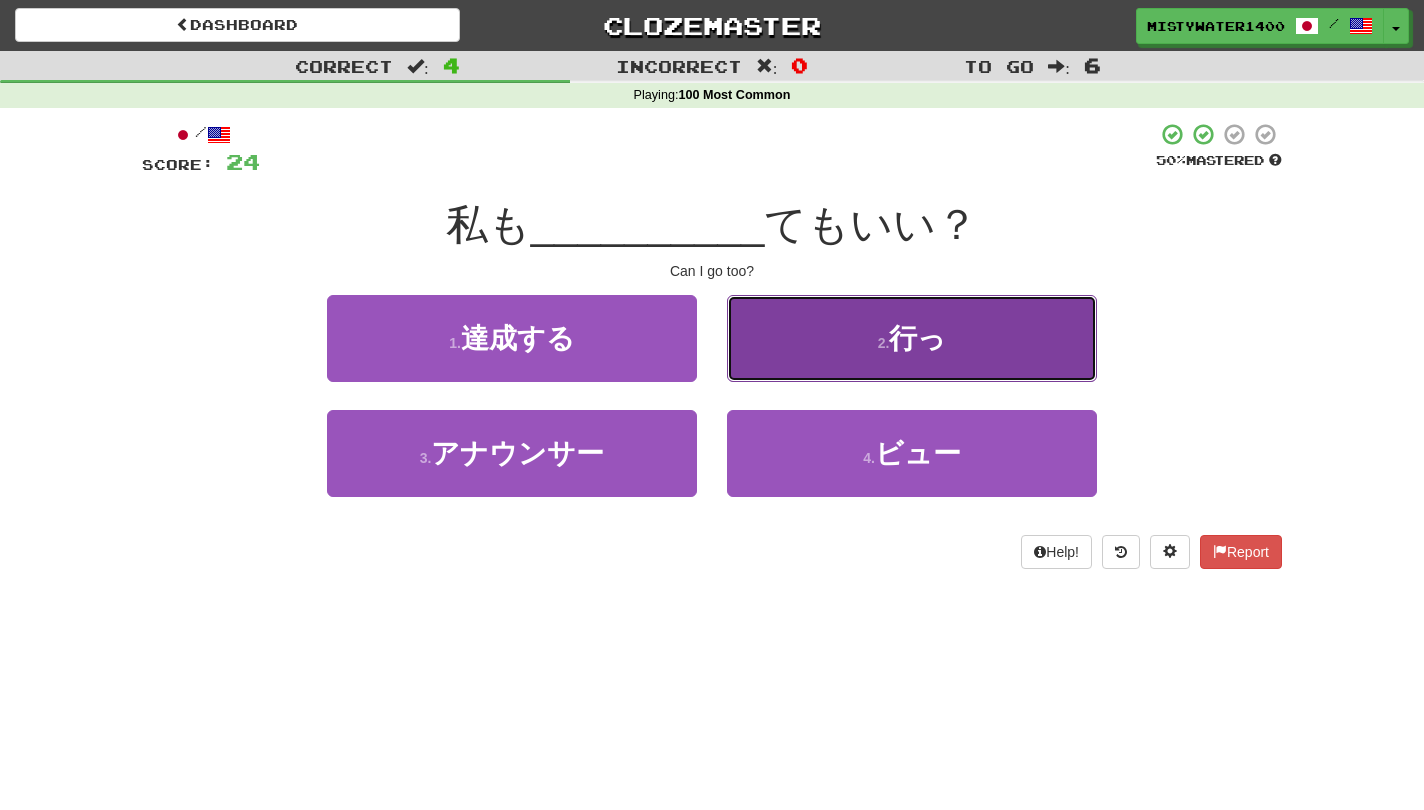 click on "2 .  行っ" at bounding box center (912, 338) 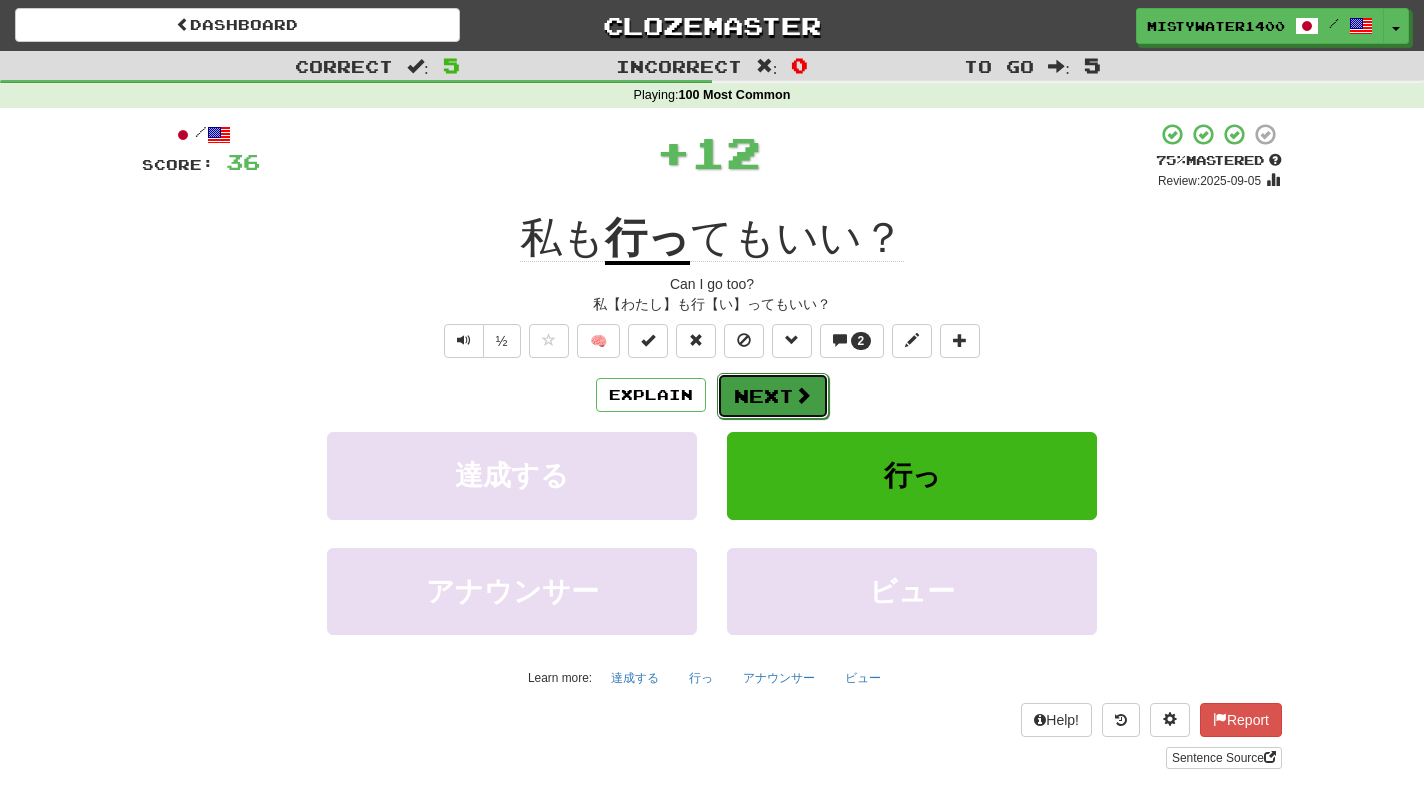 click at bounding box center [803, 395] 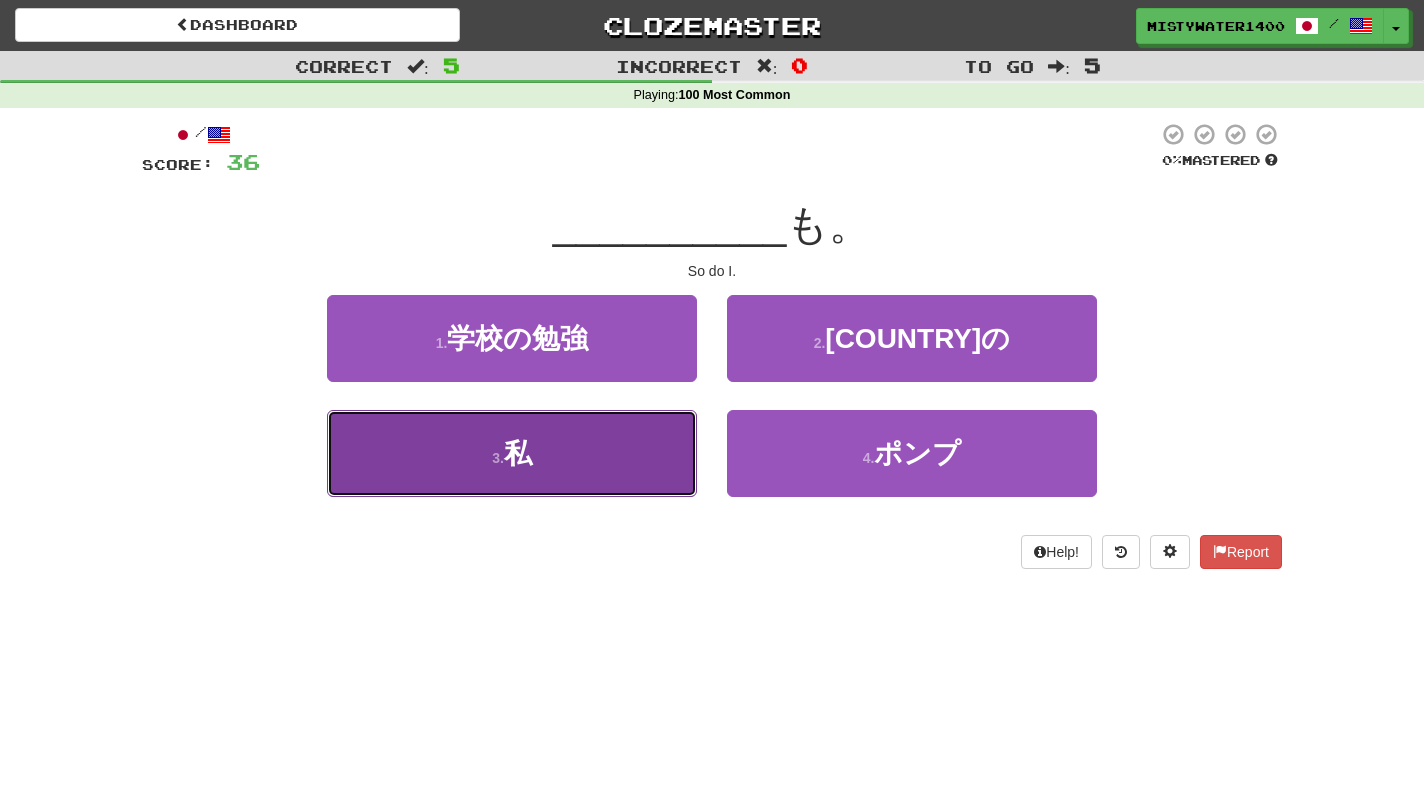 click on "3 .  私" at bounding box center (512, 453) 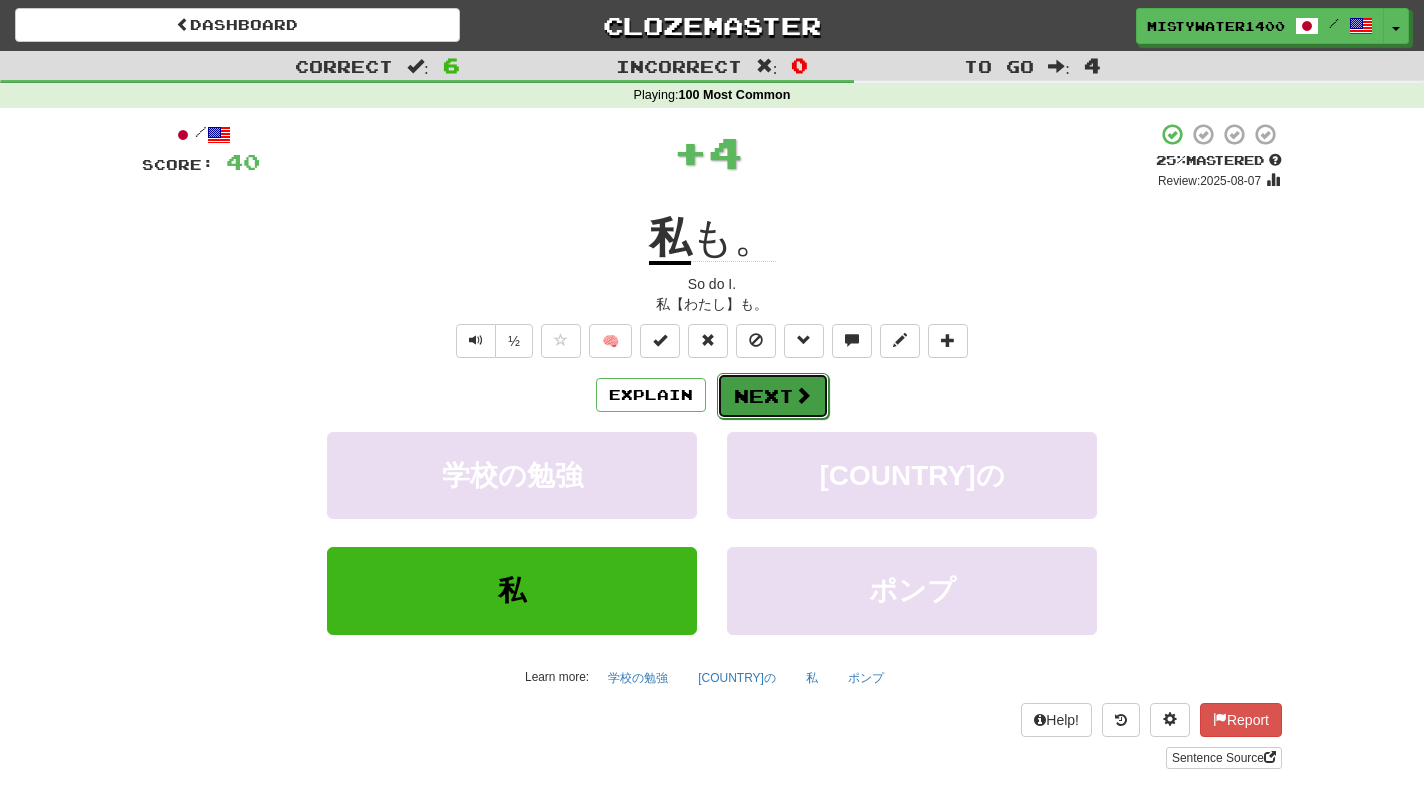 click on "Next" at bounding box center [773, 396] 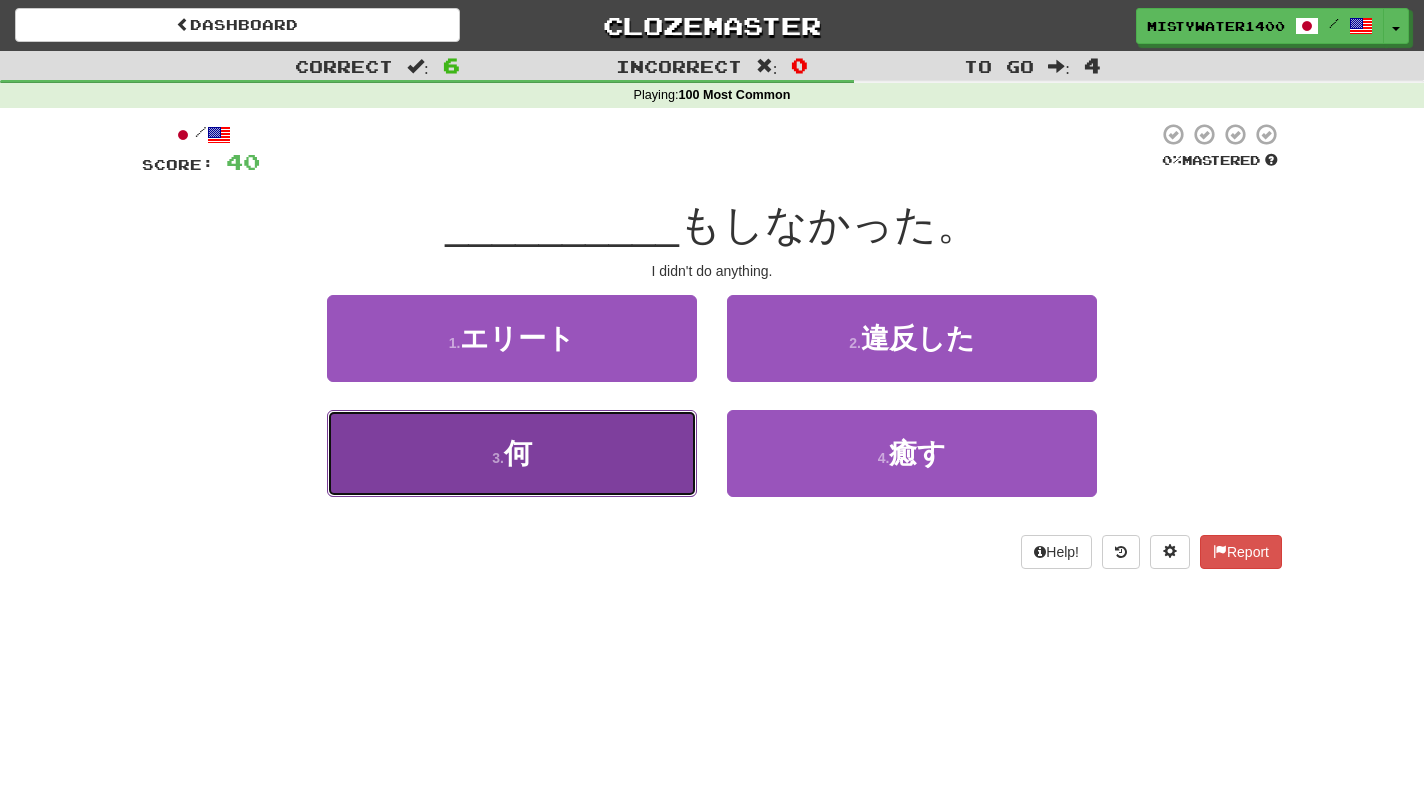 click on "3 .  何" at bounding box center (512, 453) 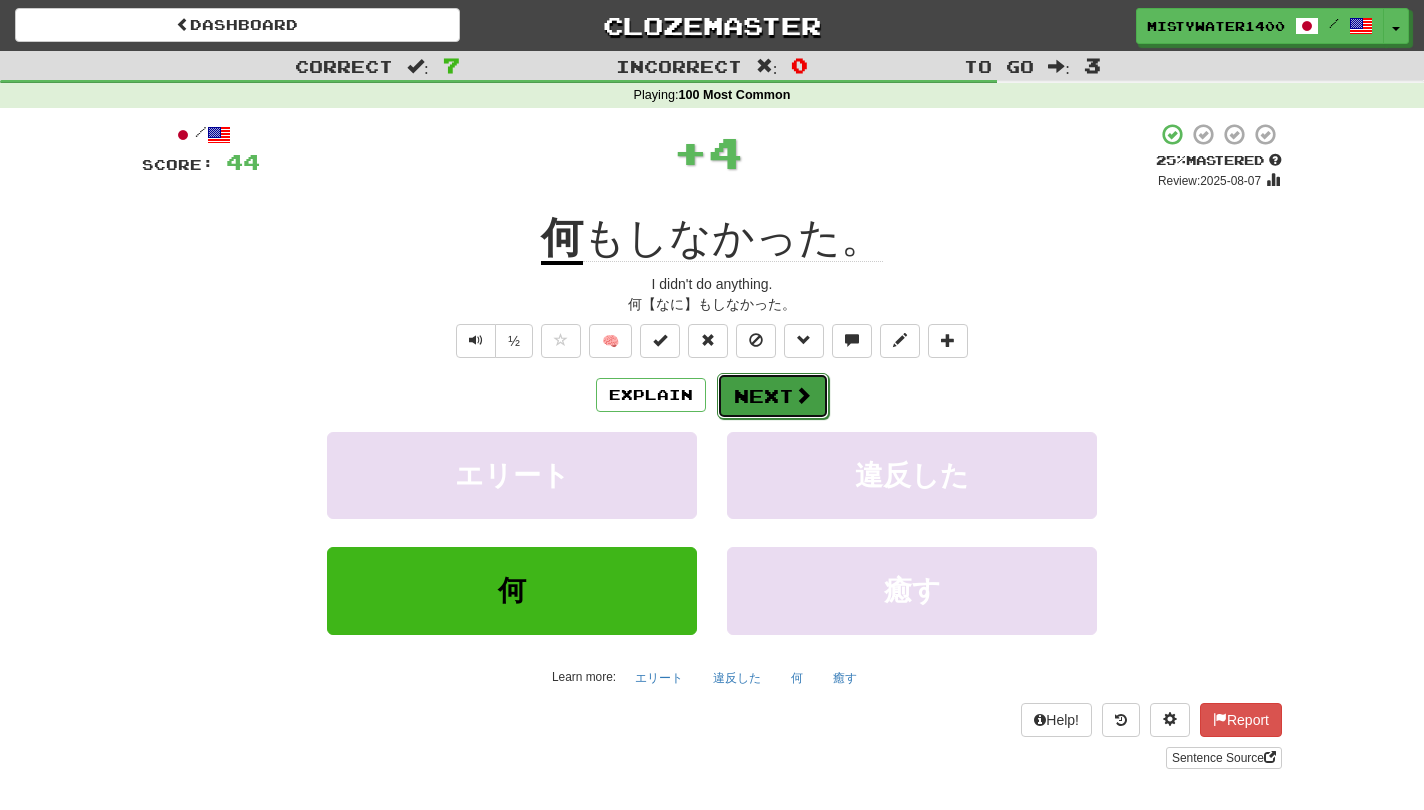 click on "Next" at bounding box center (773, 396) 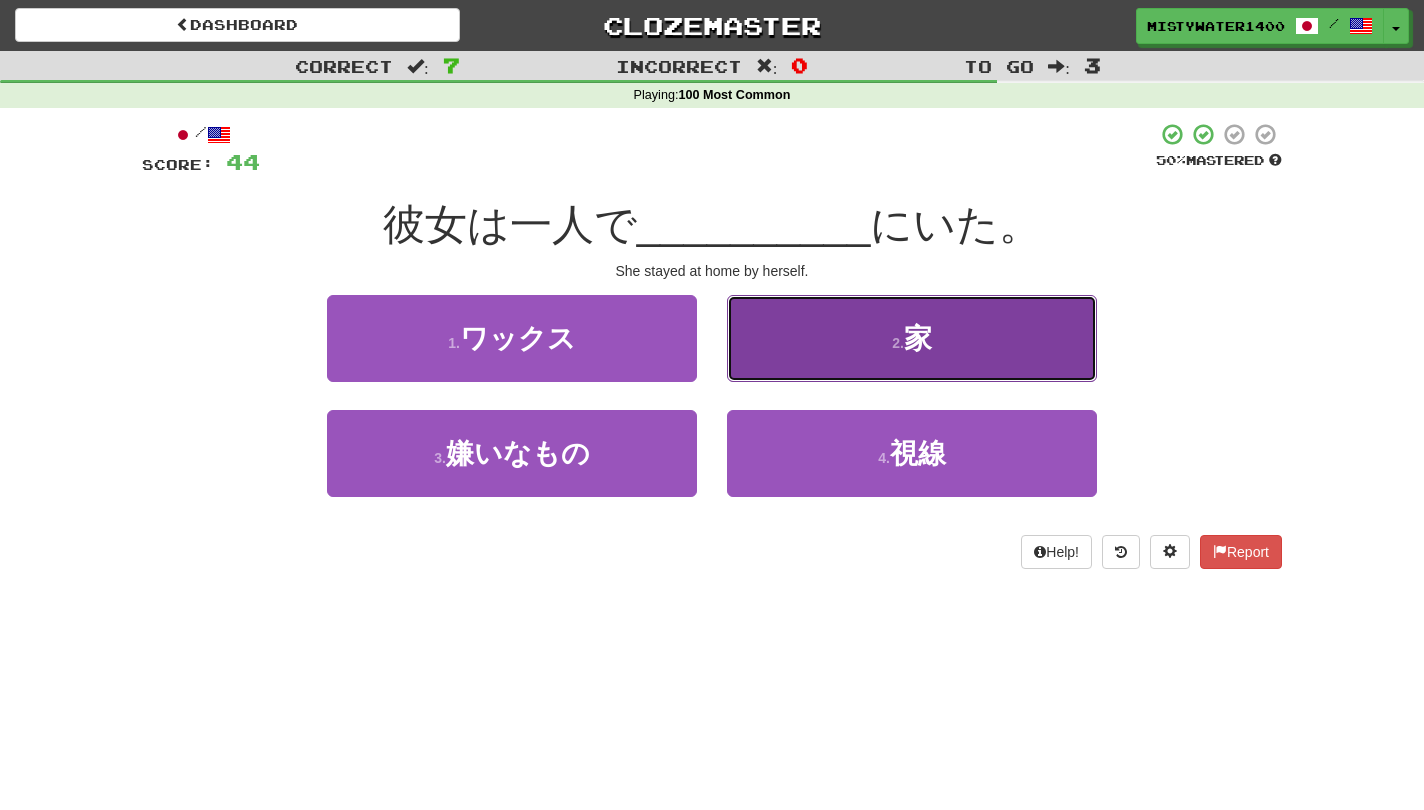 click on "2 .  家" at bounding box center [912, 338] 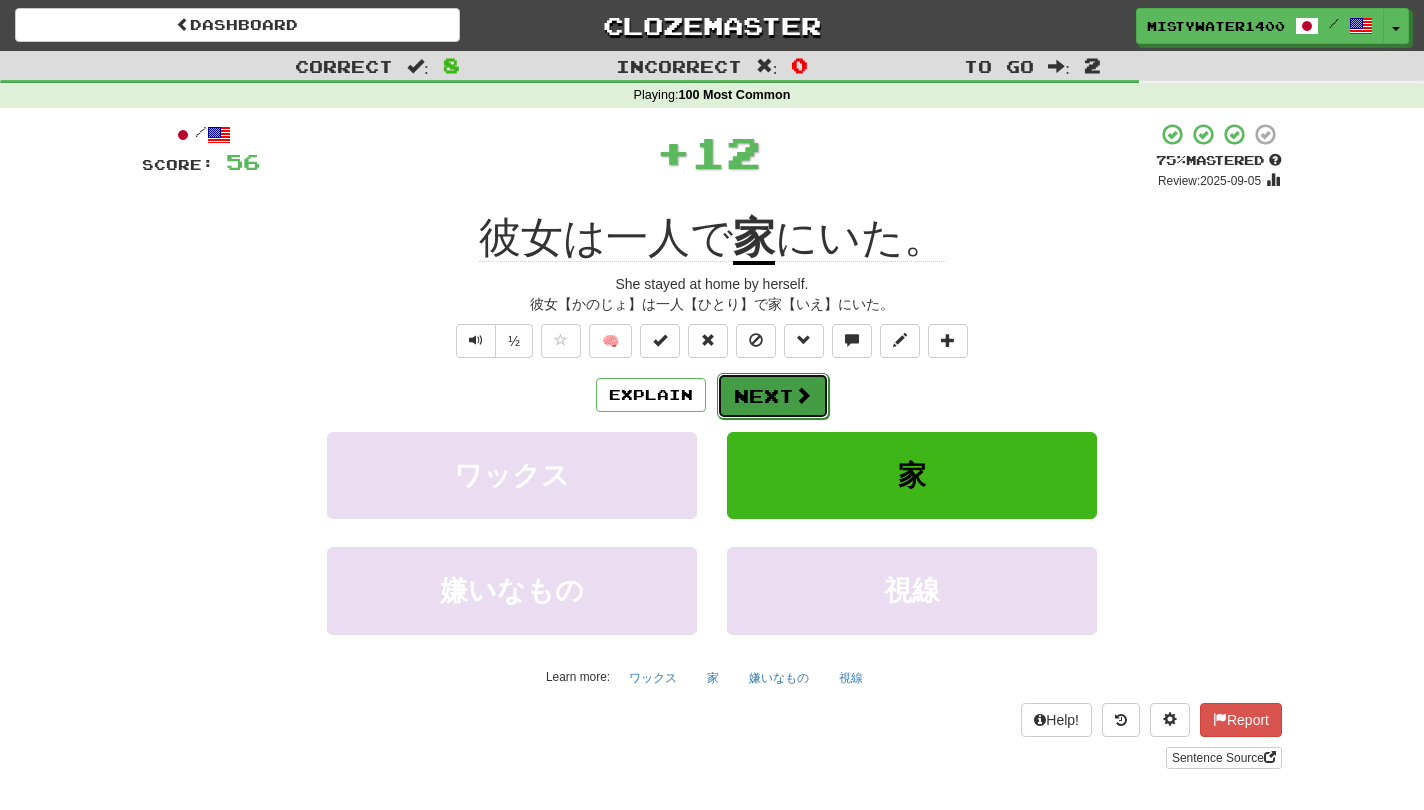 click on "Next" at bounding box center [773, 396] 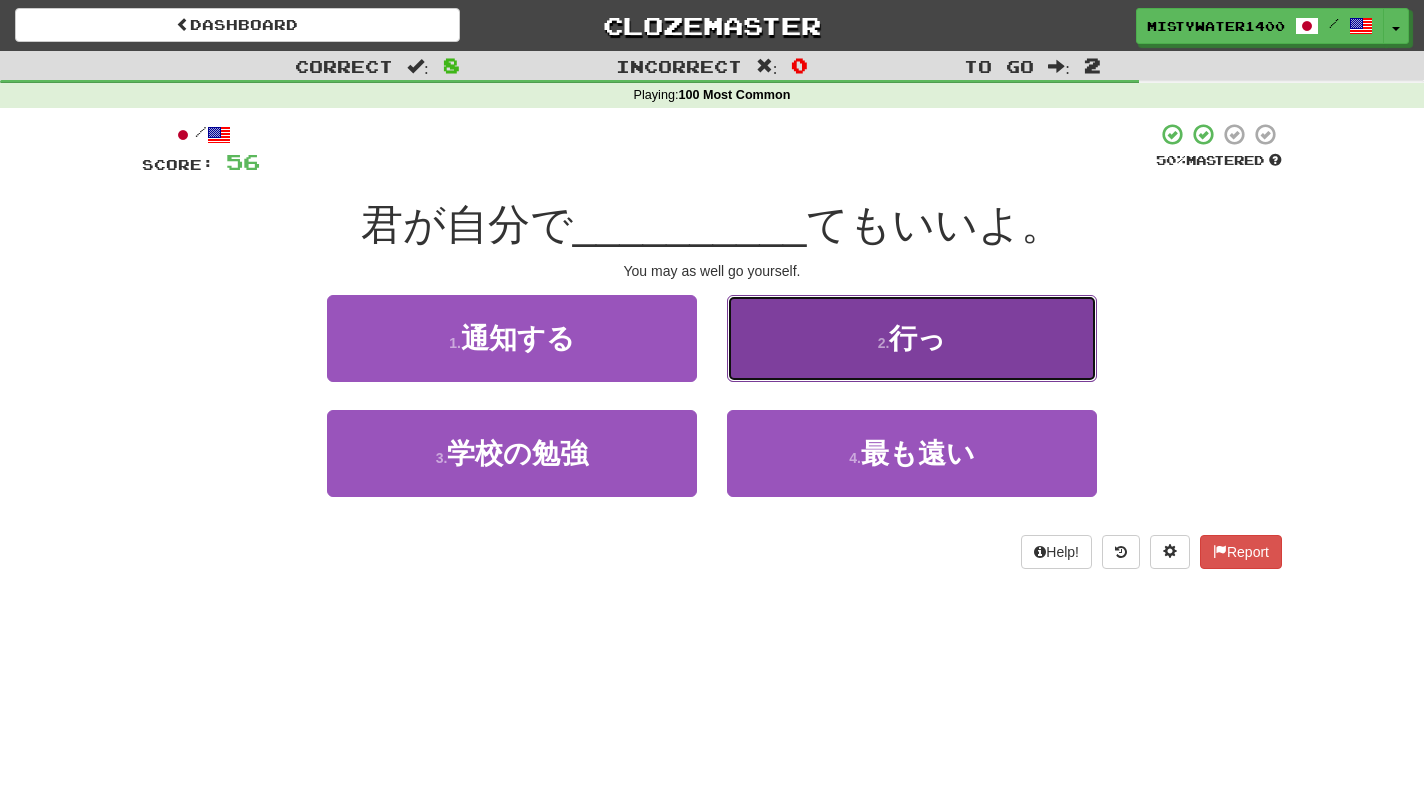 click on "2 .  行っ" at bounding box center (912, 338) 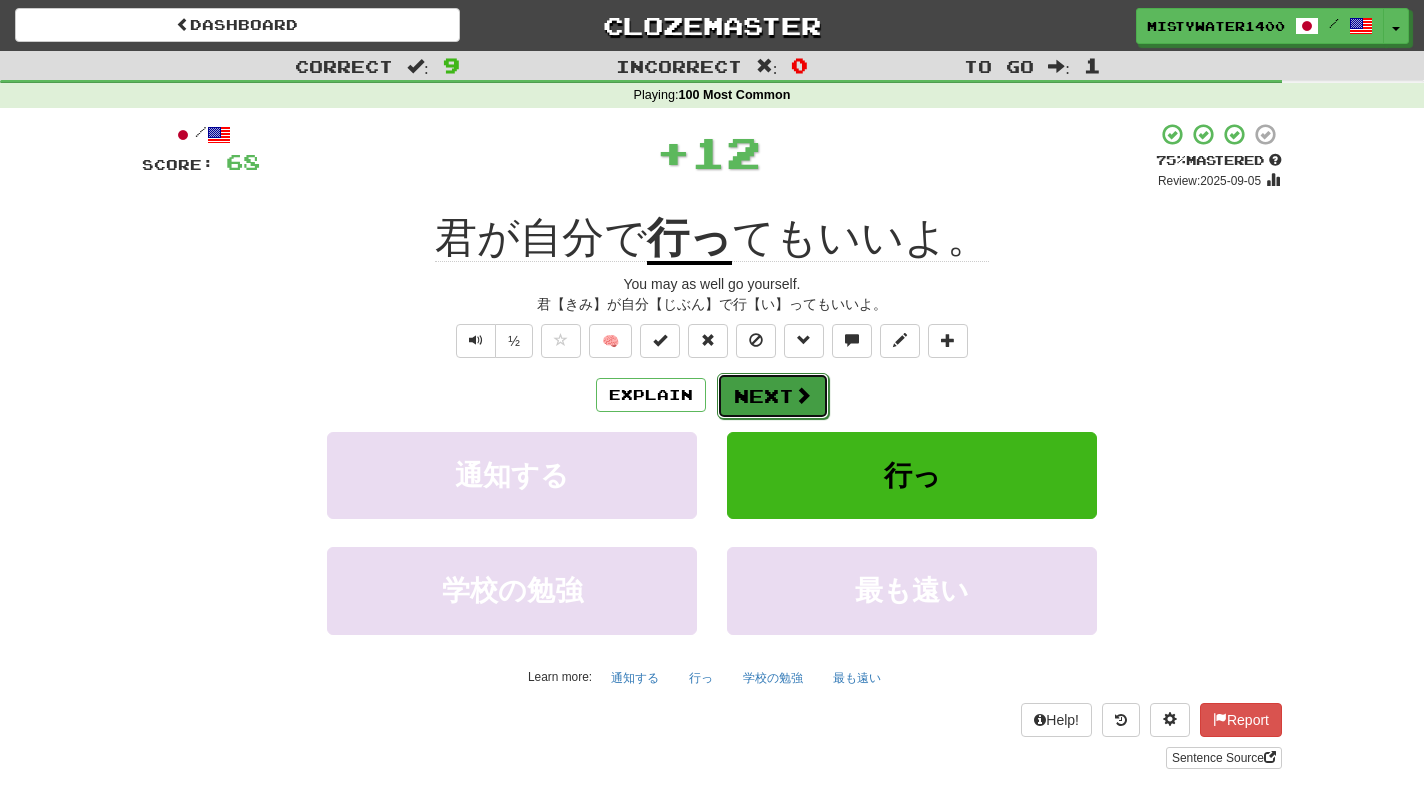click on "Next" at bounding box center (773, 396) 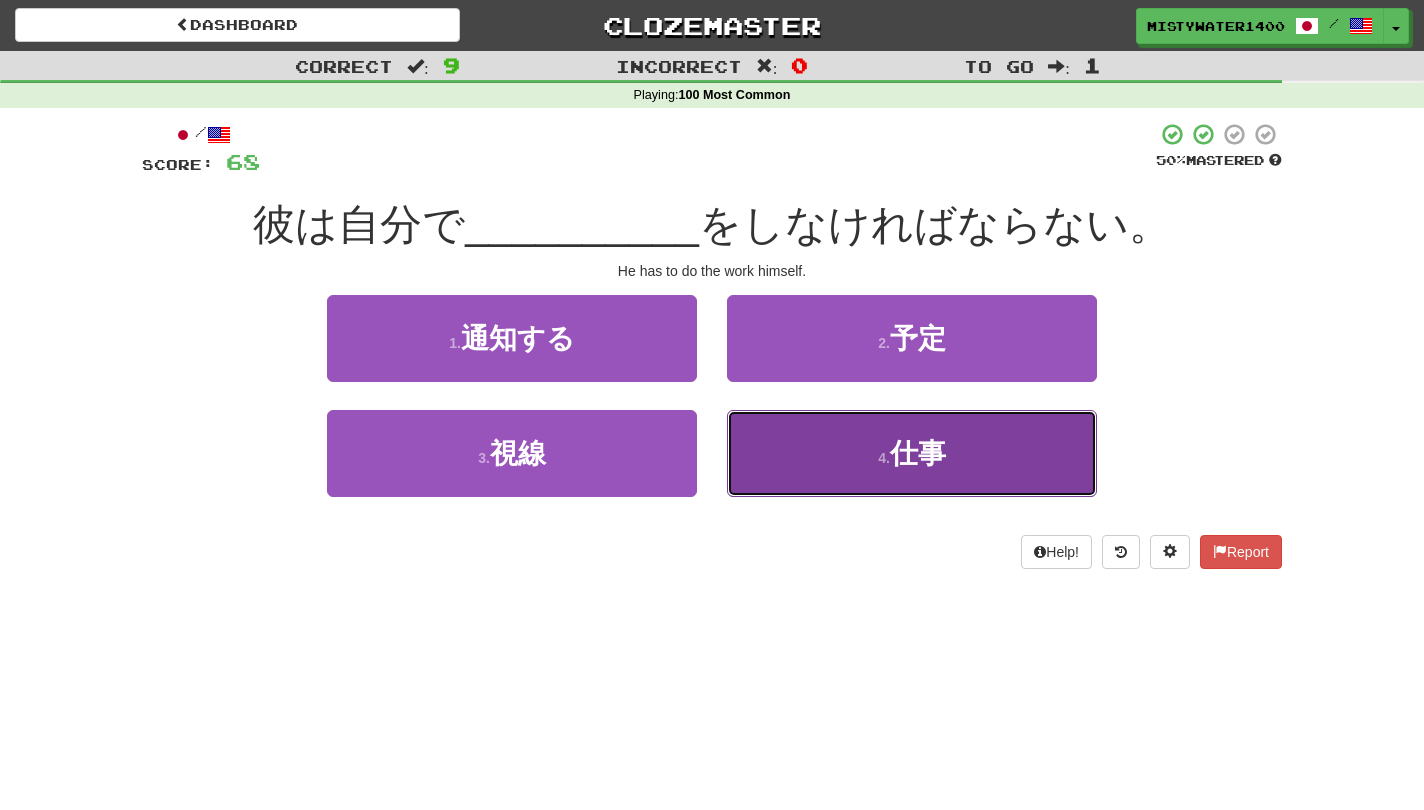 click on "4 .  仕事" at bounding box center [912, 453] 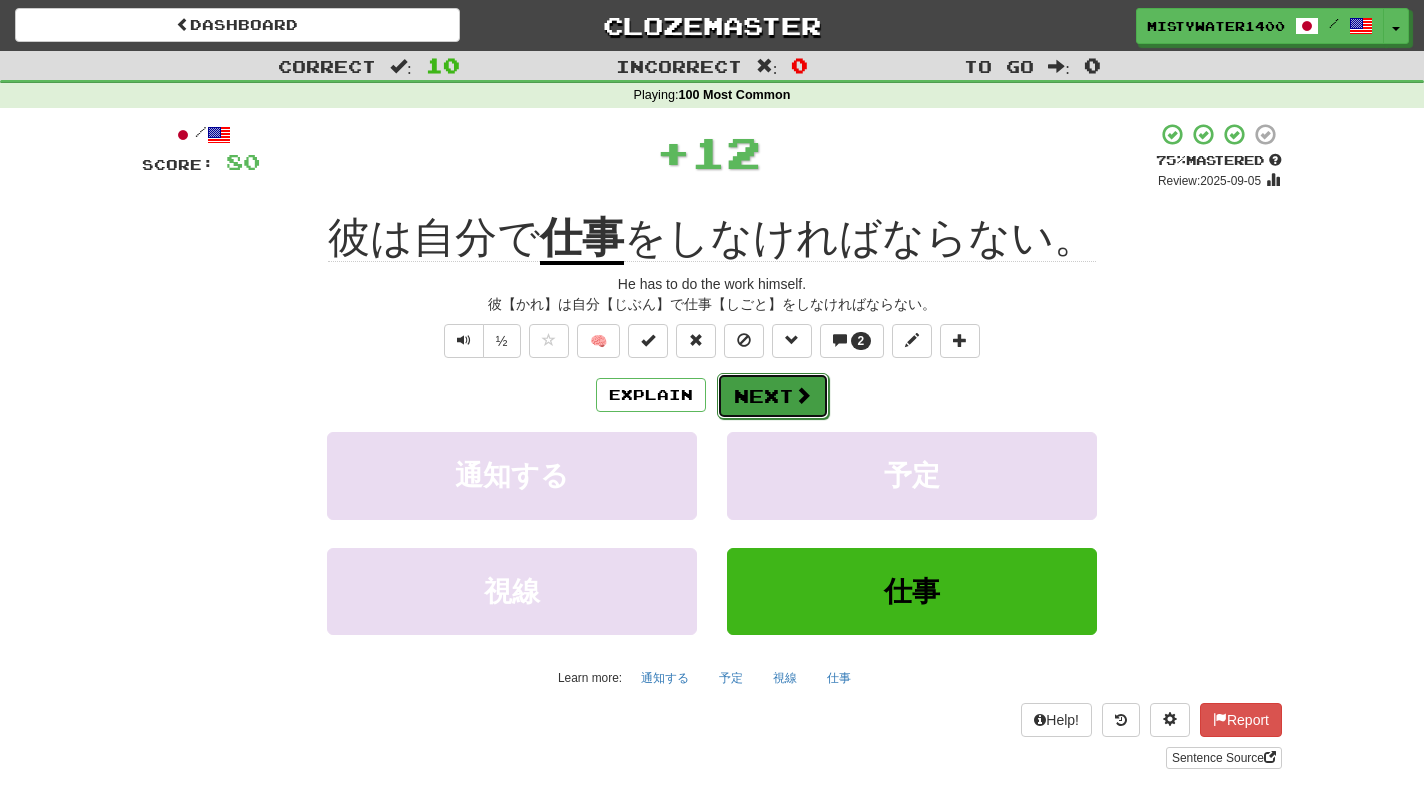 click at bounding box center (803, 395) 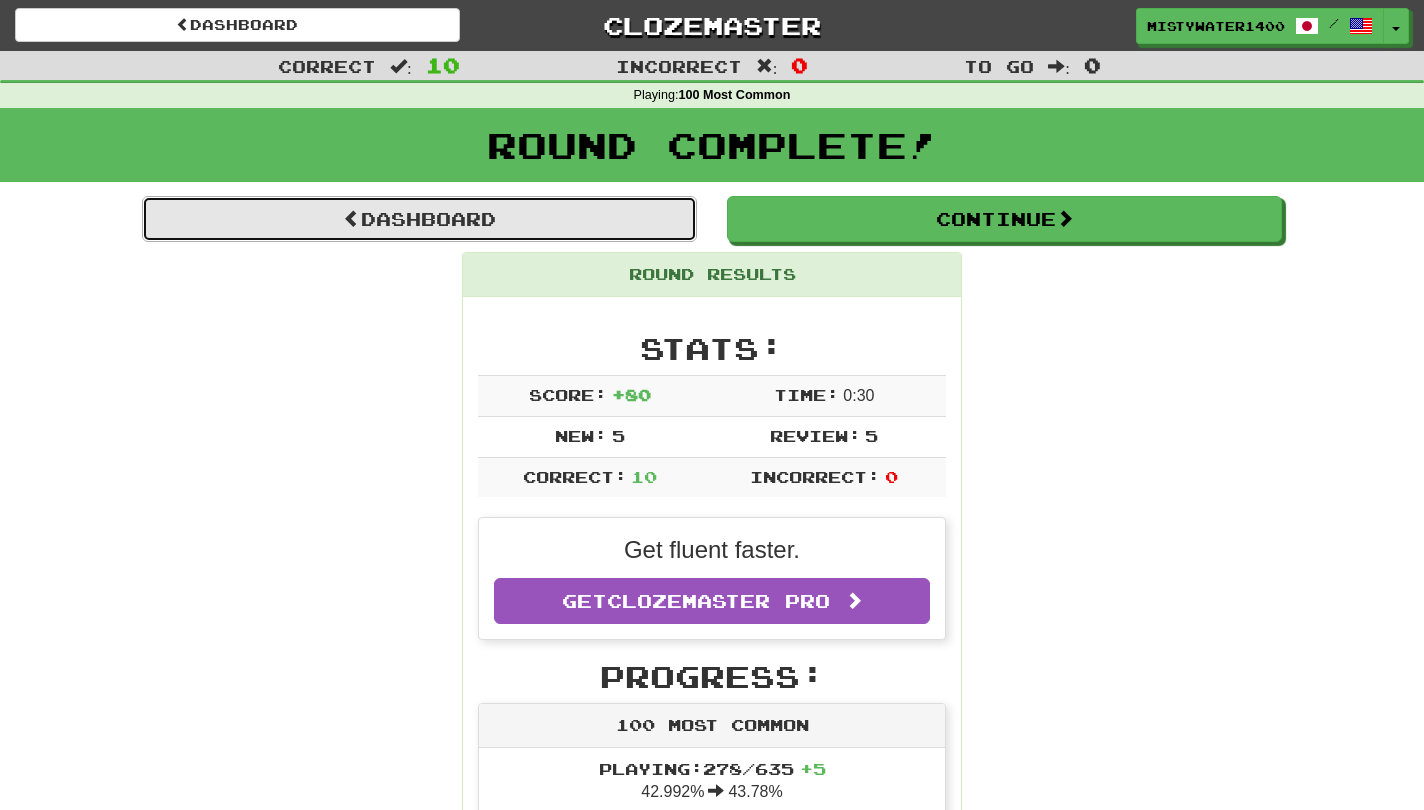 click on "Dashboard" at bounding box center [419, 219] 